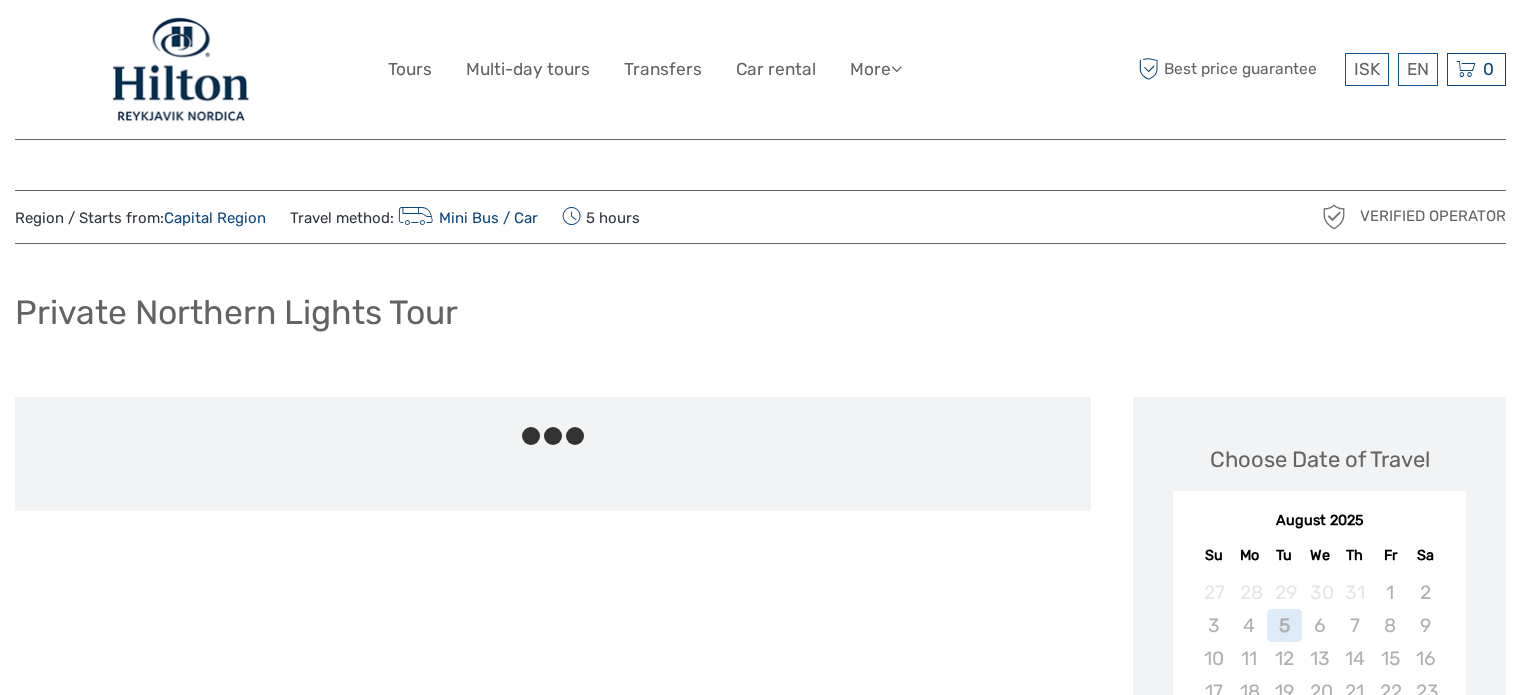 scroll, scrollTop: 0, scrollLeft: 0, axis: both 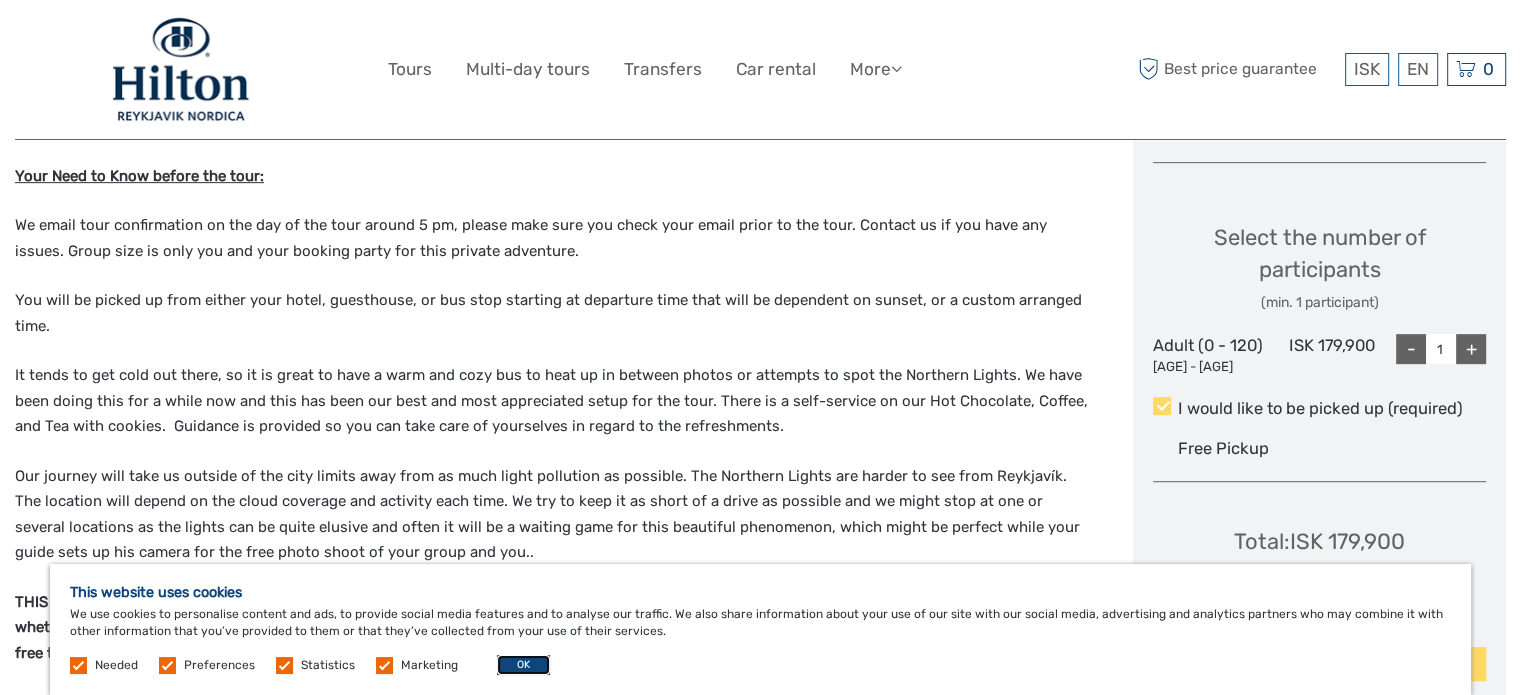 click on "OK" at bounding box center [523, 665] 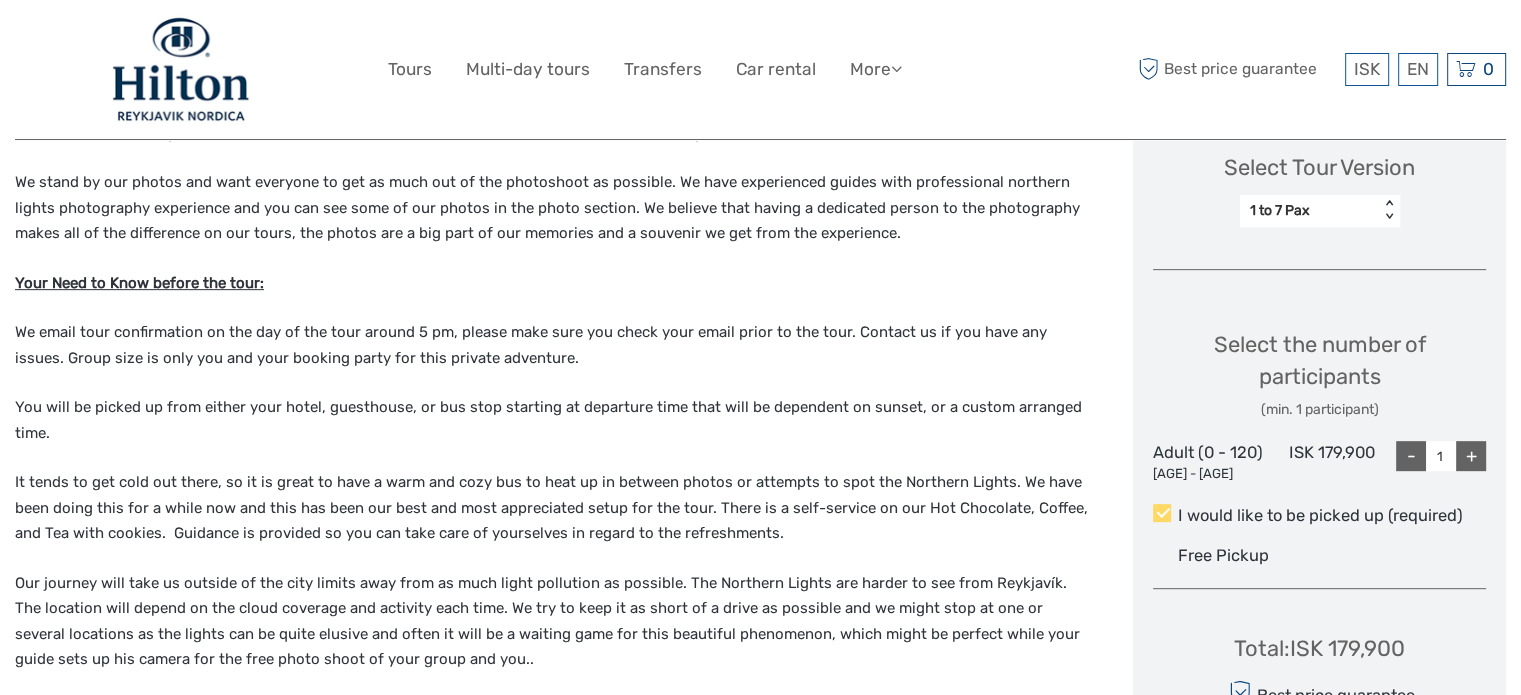 scroll, scrollTop: 800, scrollLeft: 0, axis: vertical 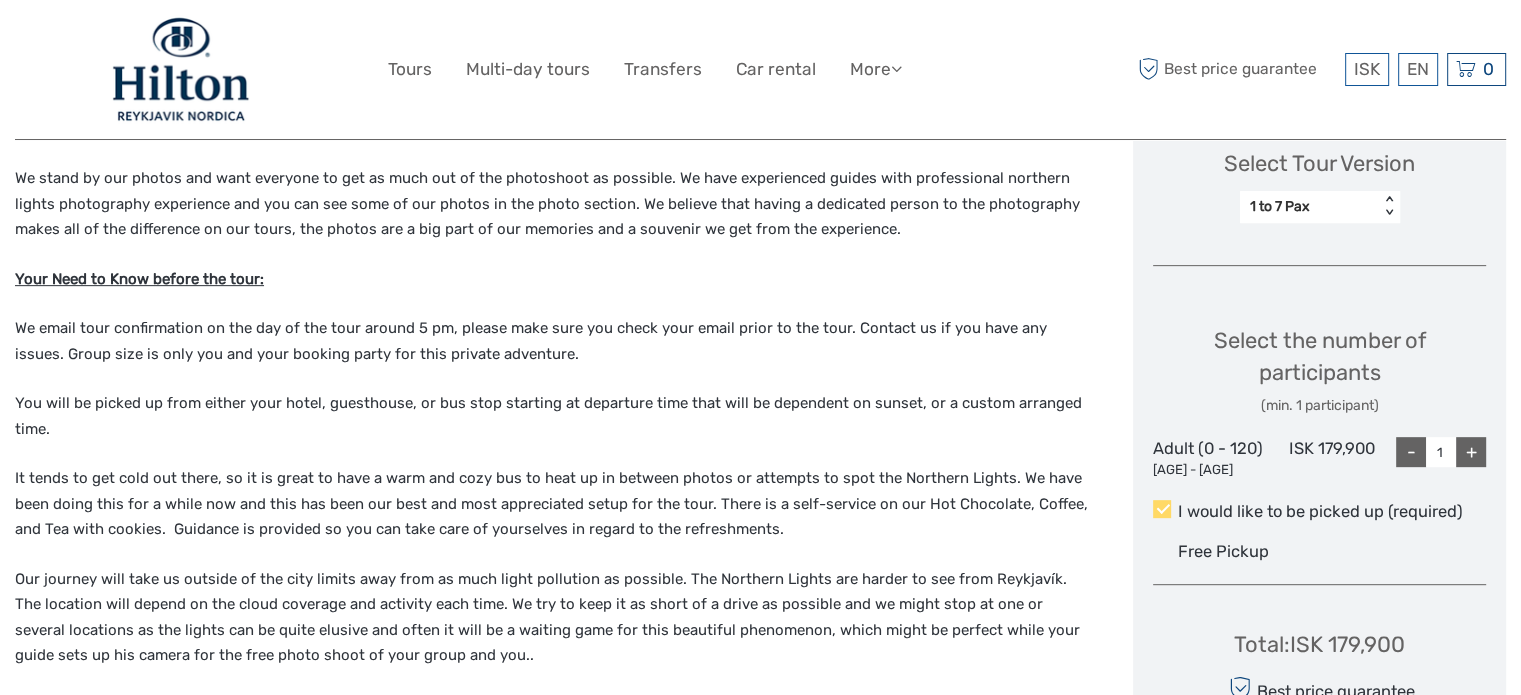 click on "+" at bounding box center (1471, 452) 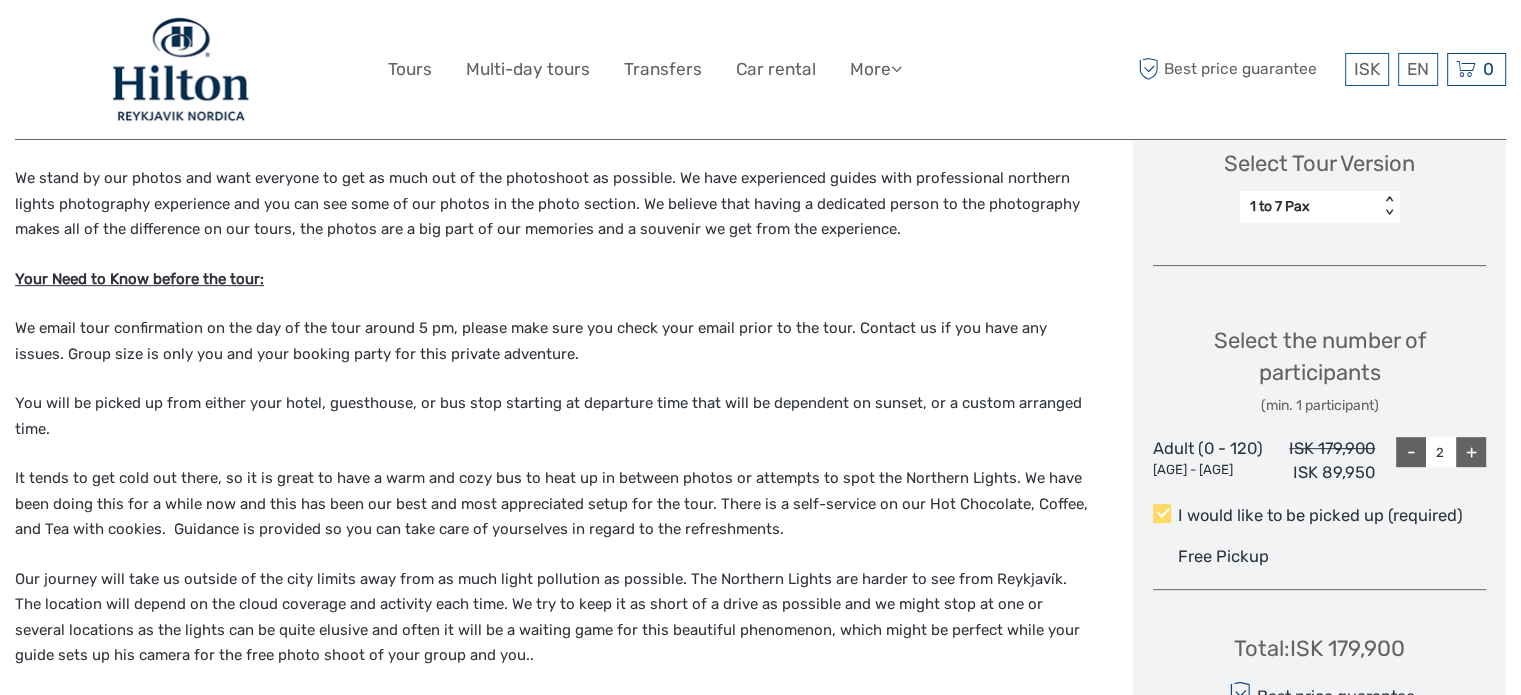 click on "+" at bounding box center (1471, 452) 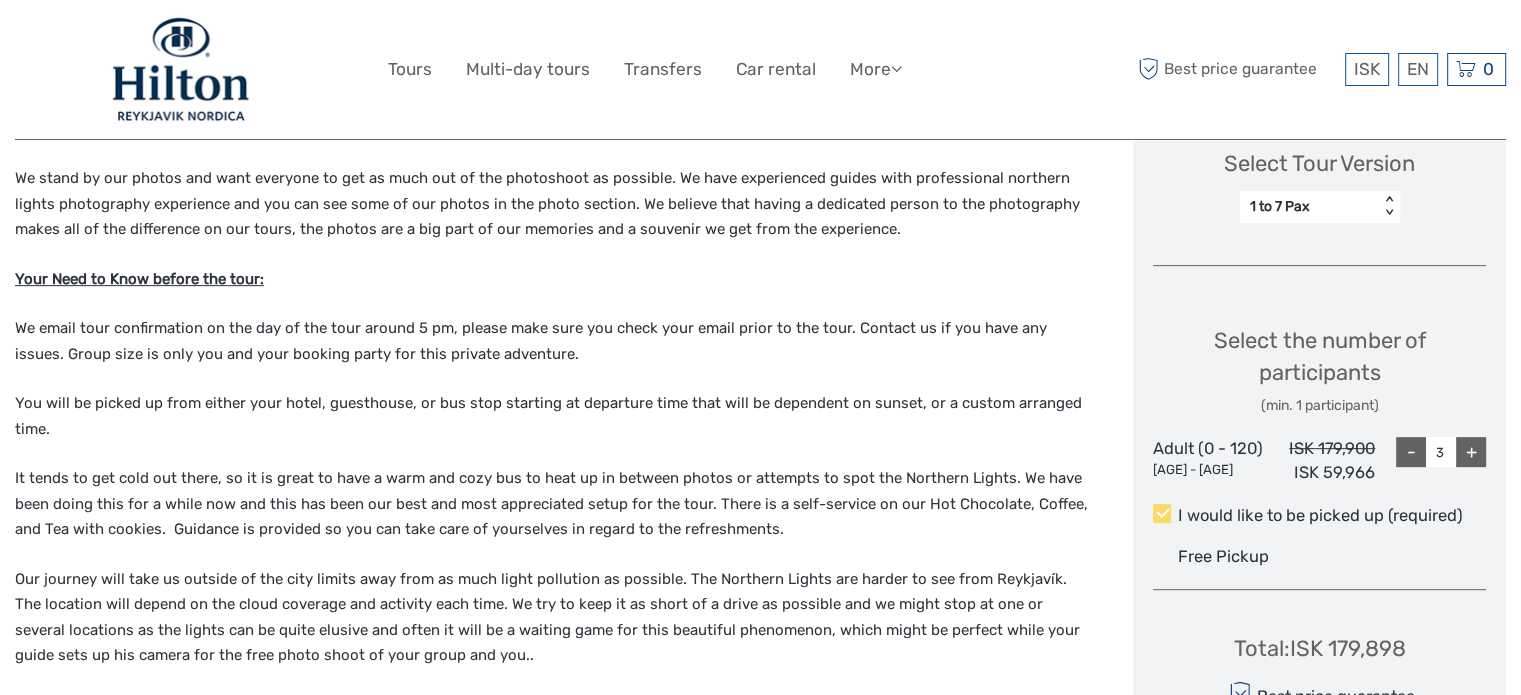 click on "+" at bounding box center (1471, 452) 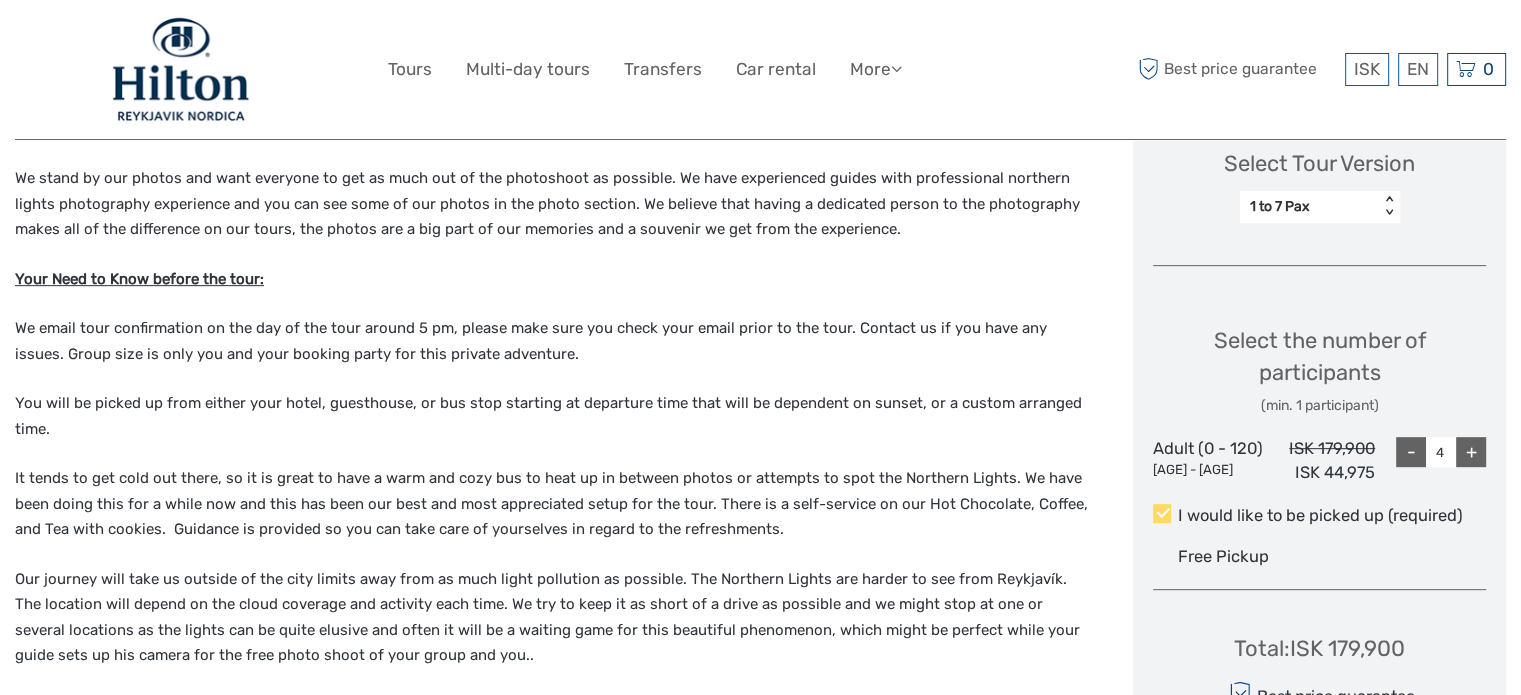 click on "+" at bounding box center (1471, 452) 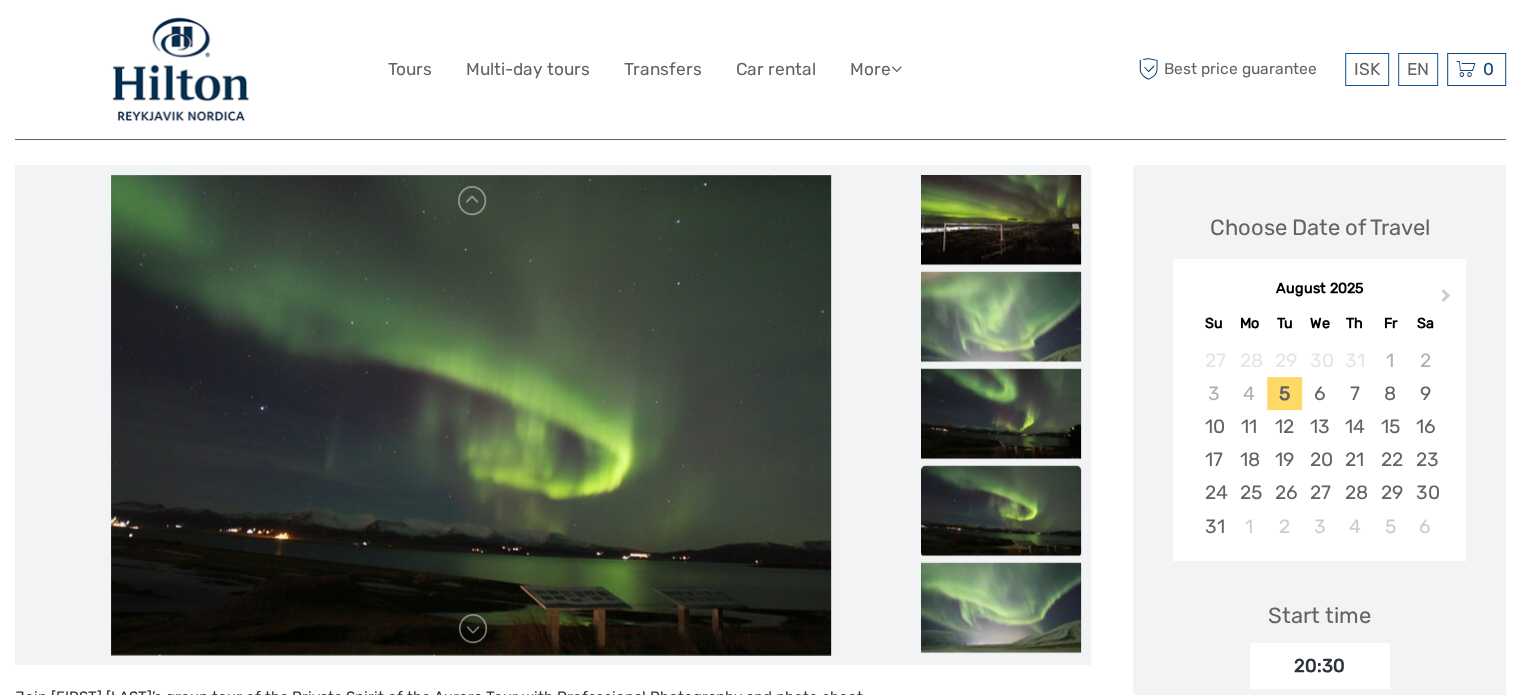 scroll, scrollTop: 72, scrollLeft: 0, axis: vertical 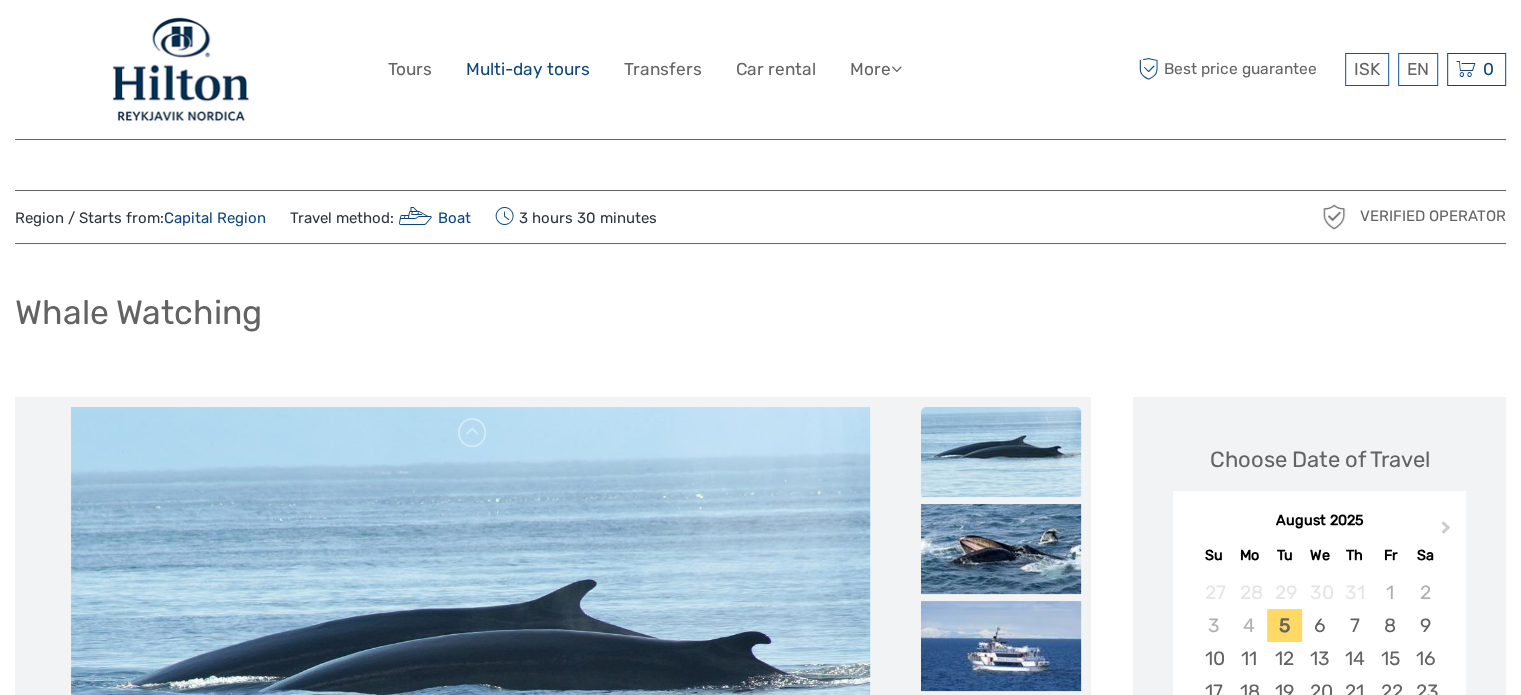 click on "Multi-day tours" at bounding box center (528, 69) 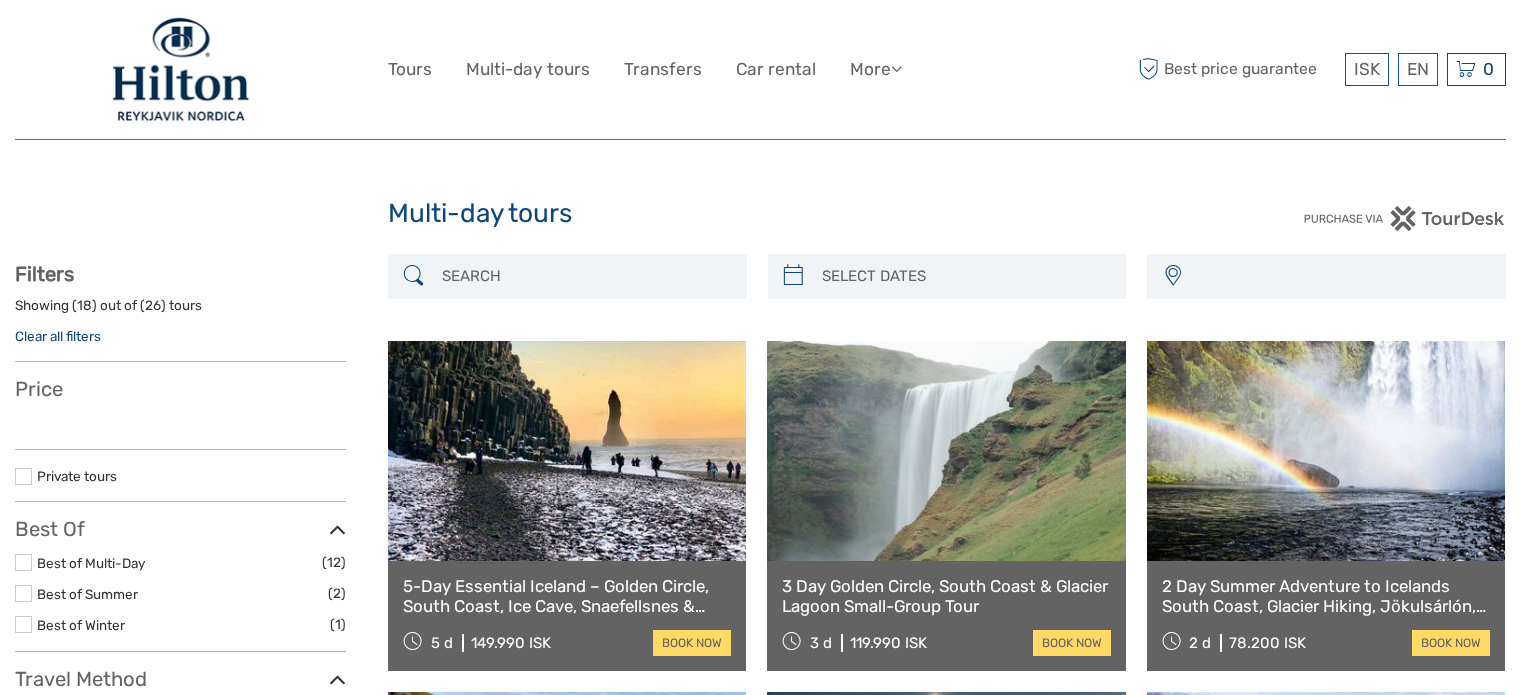 select 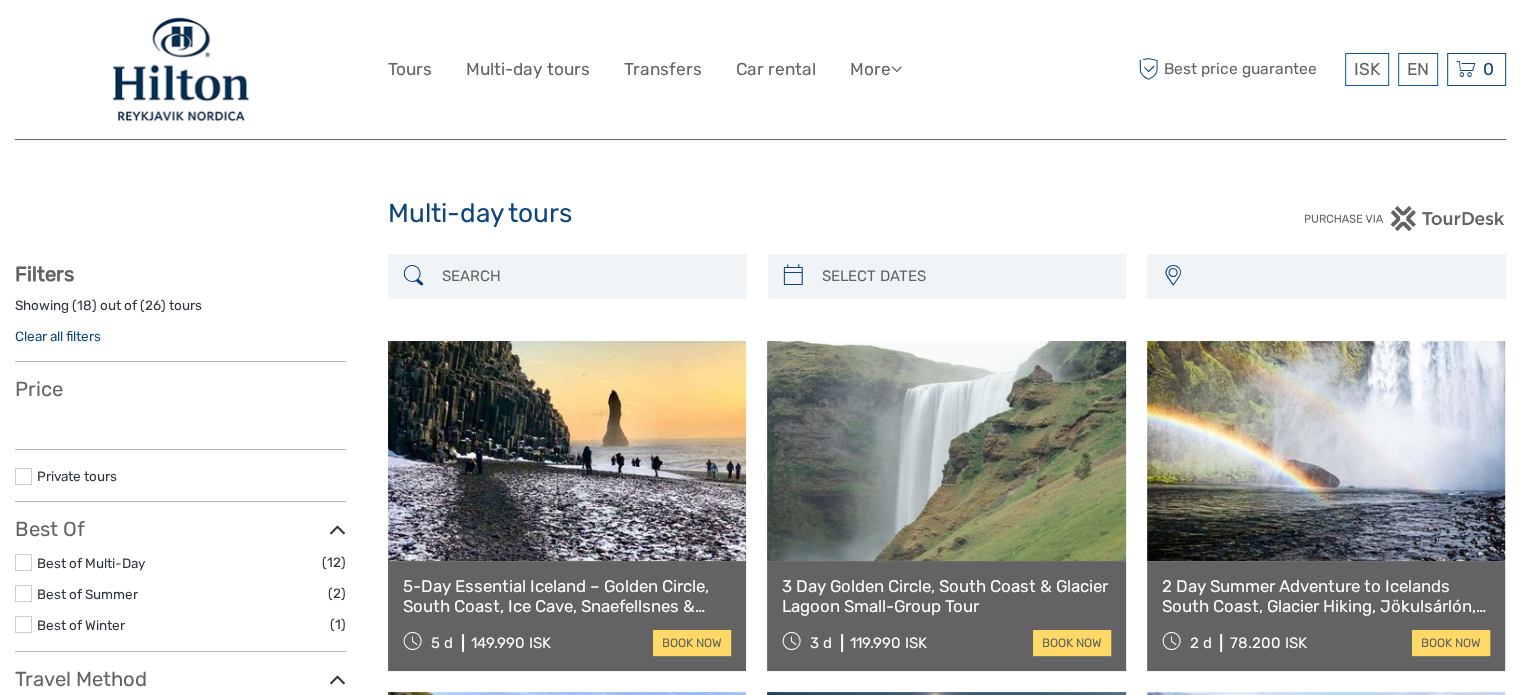 select 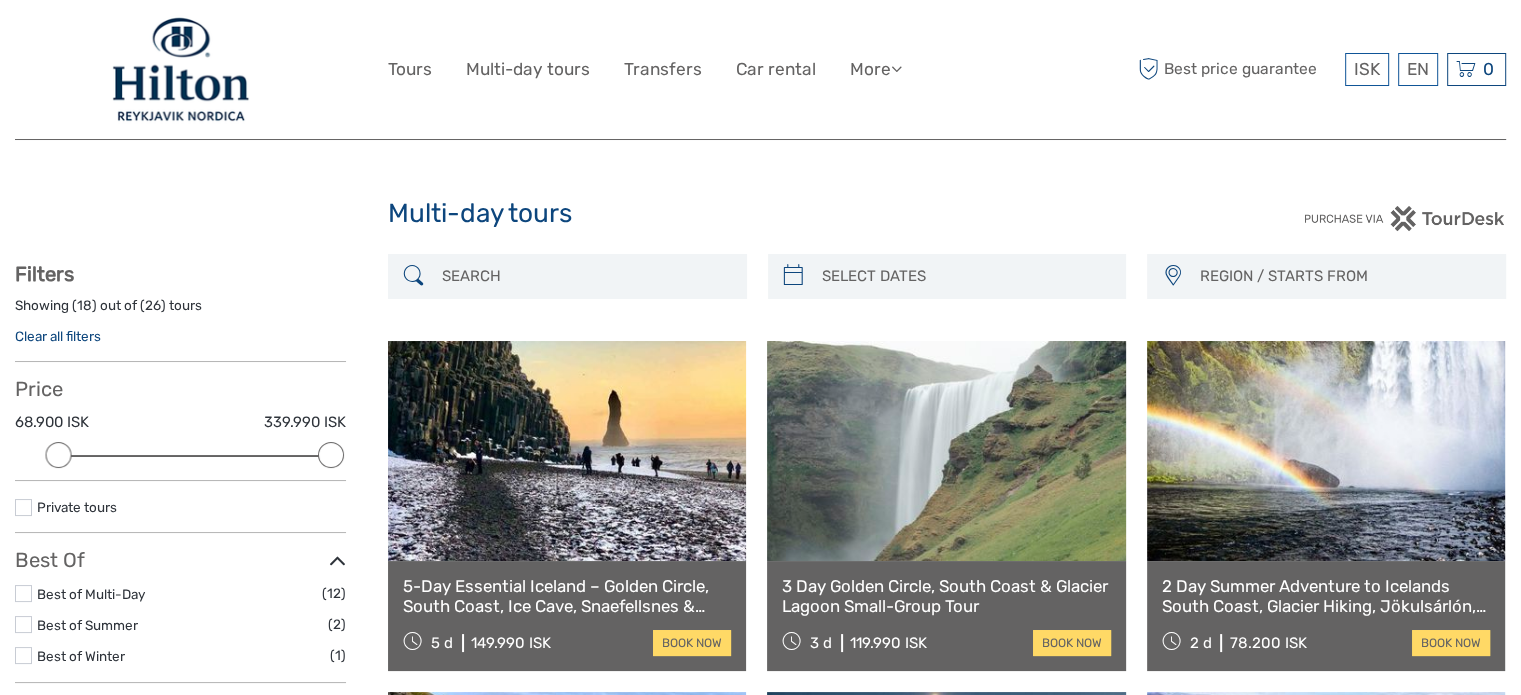 scroll, scrollTop: 0, scrollLeft: 0, axis: both 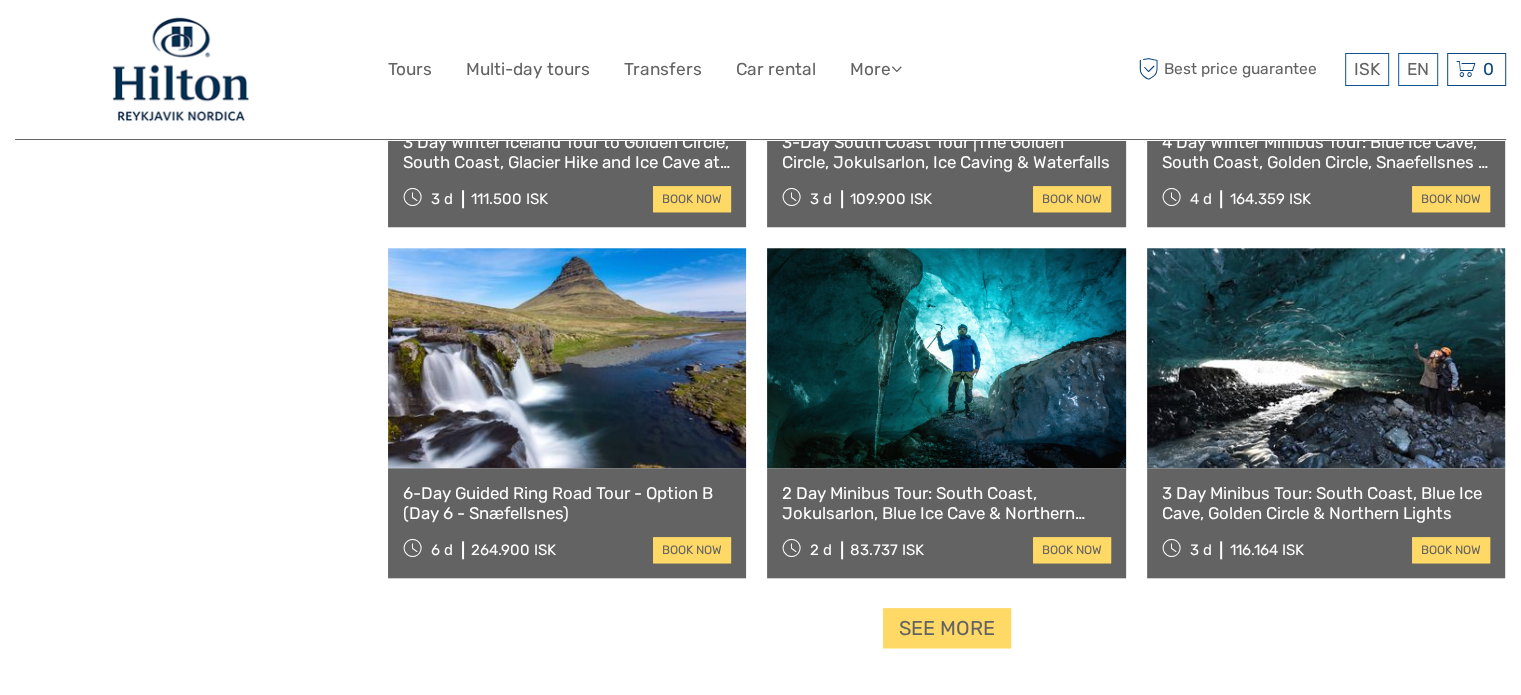 click at bounding box center [1326, 358] 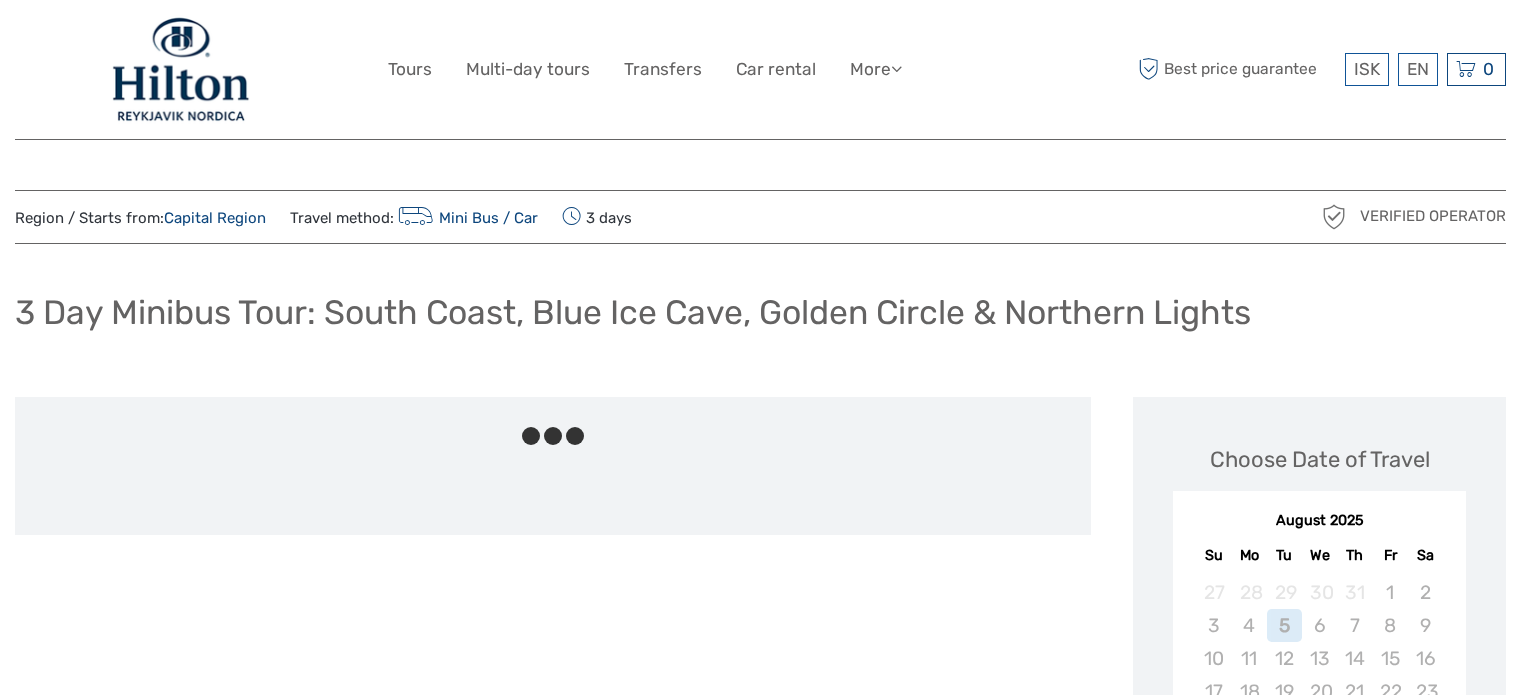 scroll, scrollTop: 0, scrollLeft: 0, axis: both 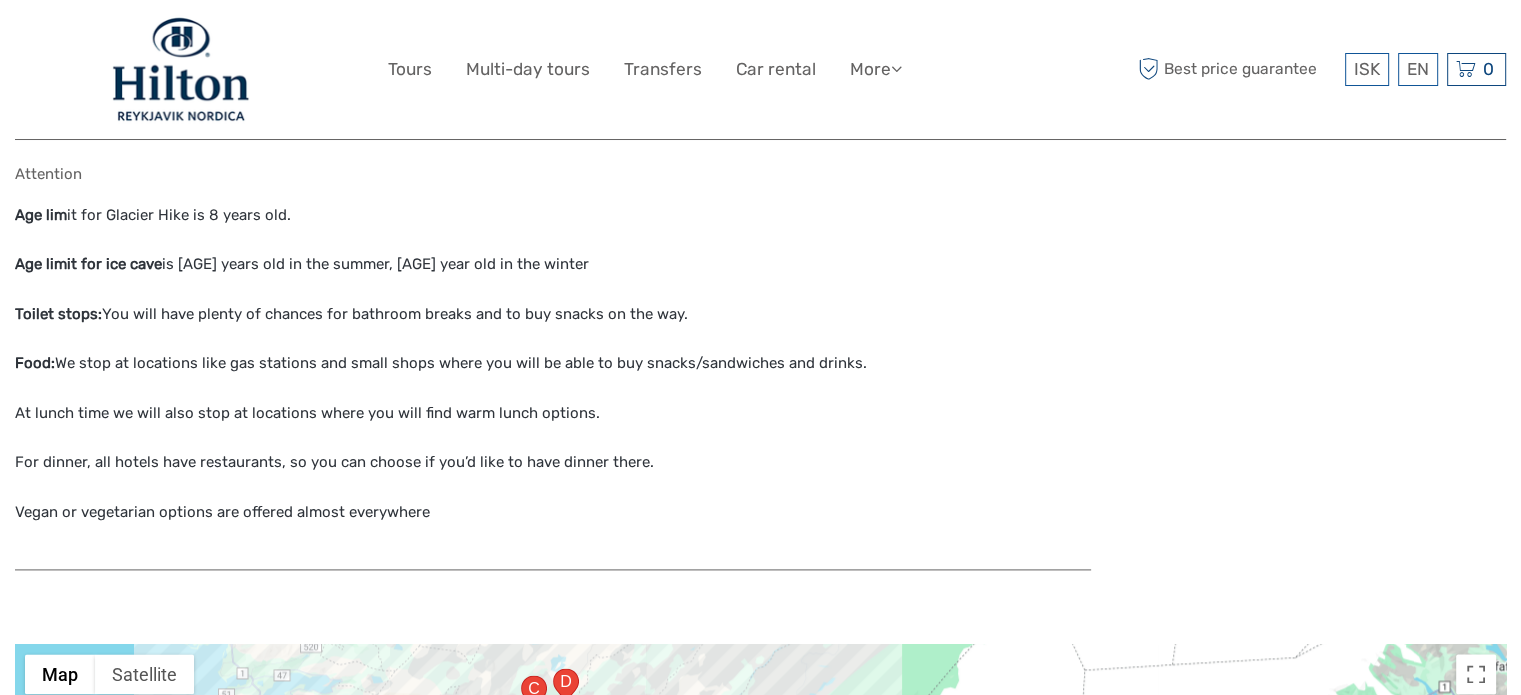 click on "Choose Date of Travel Next Month September 2025 Su Mo Tu We Th Fr Sa 31 1 2 3 4 5 6 7 8 9 10 11 12 13 14 15 16 17 18 19 20 21 22 23 24 25 26 27 28 29 30 1 2 3 4 5 6 7 8 9 10 11 Start time 08:00 Select the number of participants (min. 1 participant) Participants  8 - 99 years ISK 112,485 - 1 + I would like to be picked up Free Pickup Hiking Boots  (Participants ) ISK 2,720 Choose < > Single Supplement Fee (mandatory for solo travelers)  (Participants ) ISK 22,127 Choose < > Luggage Storage  (Participants ) ISK 1,484 Choose < > Waterproof Jacket   (Participants ) ISK 1,484 Choose < > Waterproof Pants  (Participants ) ISK 1,484 Choose < > Room type for NON SOLO travelers: Twin/Double or Triple room ISK 0 Choose < > Hat & Gloves Combo with Logo ISK 2,596 Choose < > Neck Warmer with Logo ISK 495 Choose < > Summer Cap with Logo ISK 1,237 Choose < > National Park Fee  (Participants )  (included) ISK 433 Total :  ISK 112,918 Best price guarantee ADD TO CART EXPRESS CHECKOUT" at bounding box center [1319, -770] 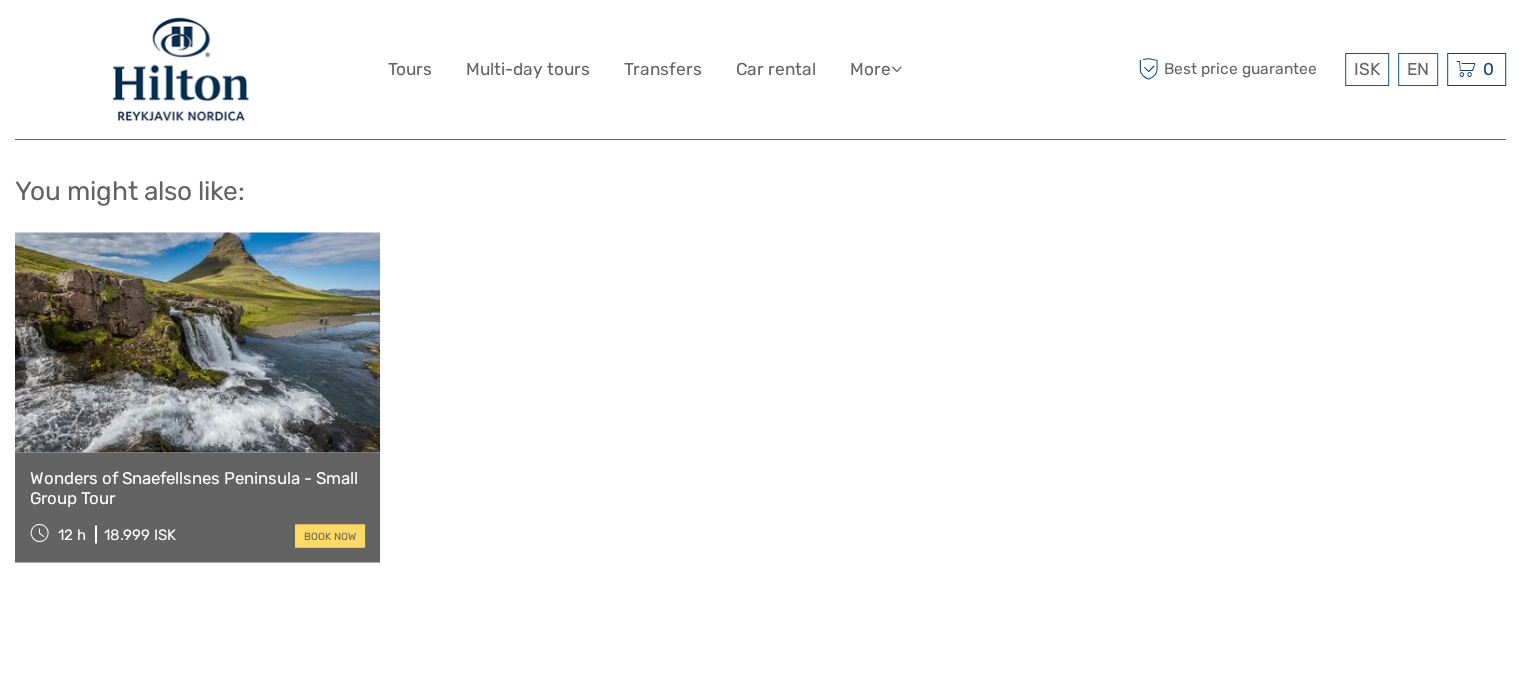 scroll, scrollTop: 3540, scrollLeft: 0, axis: vertical 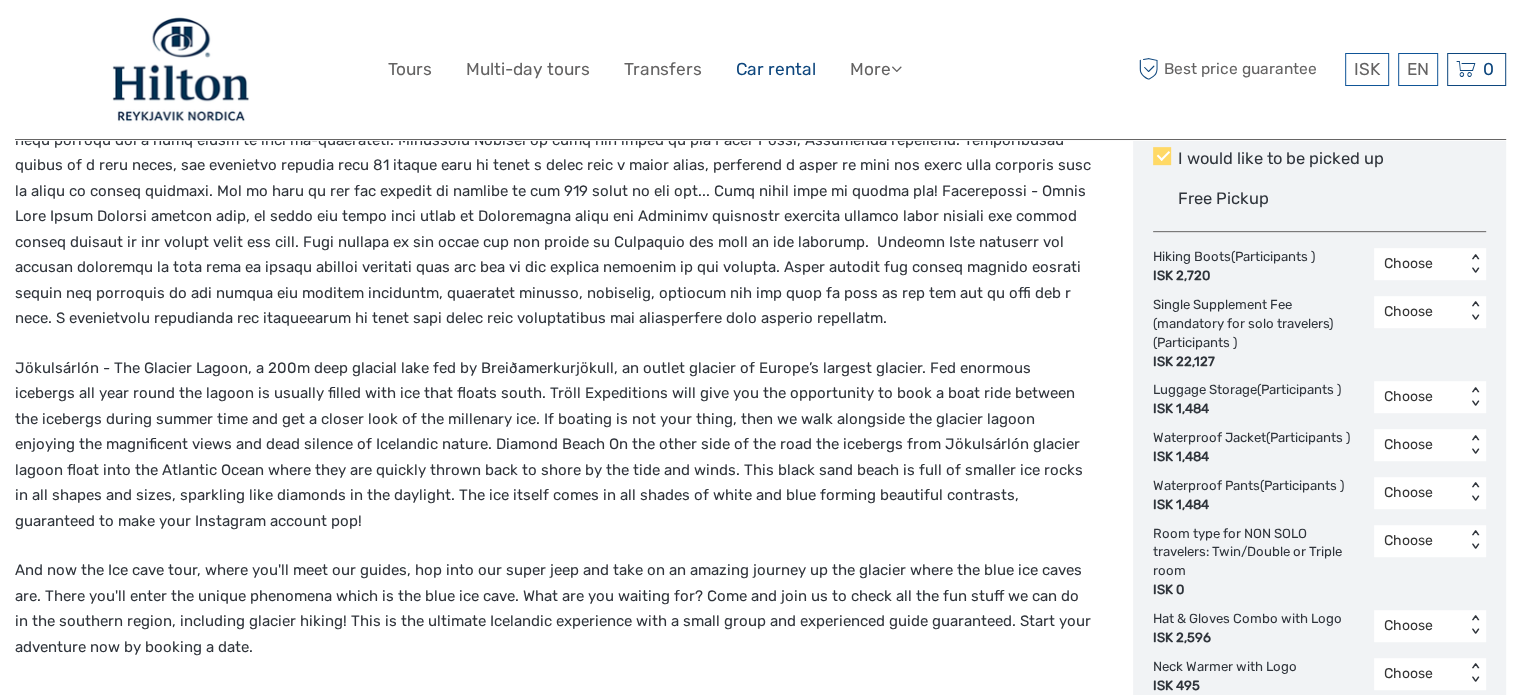 click on "Car rental" at bounding box center (776, 69) 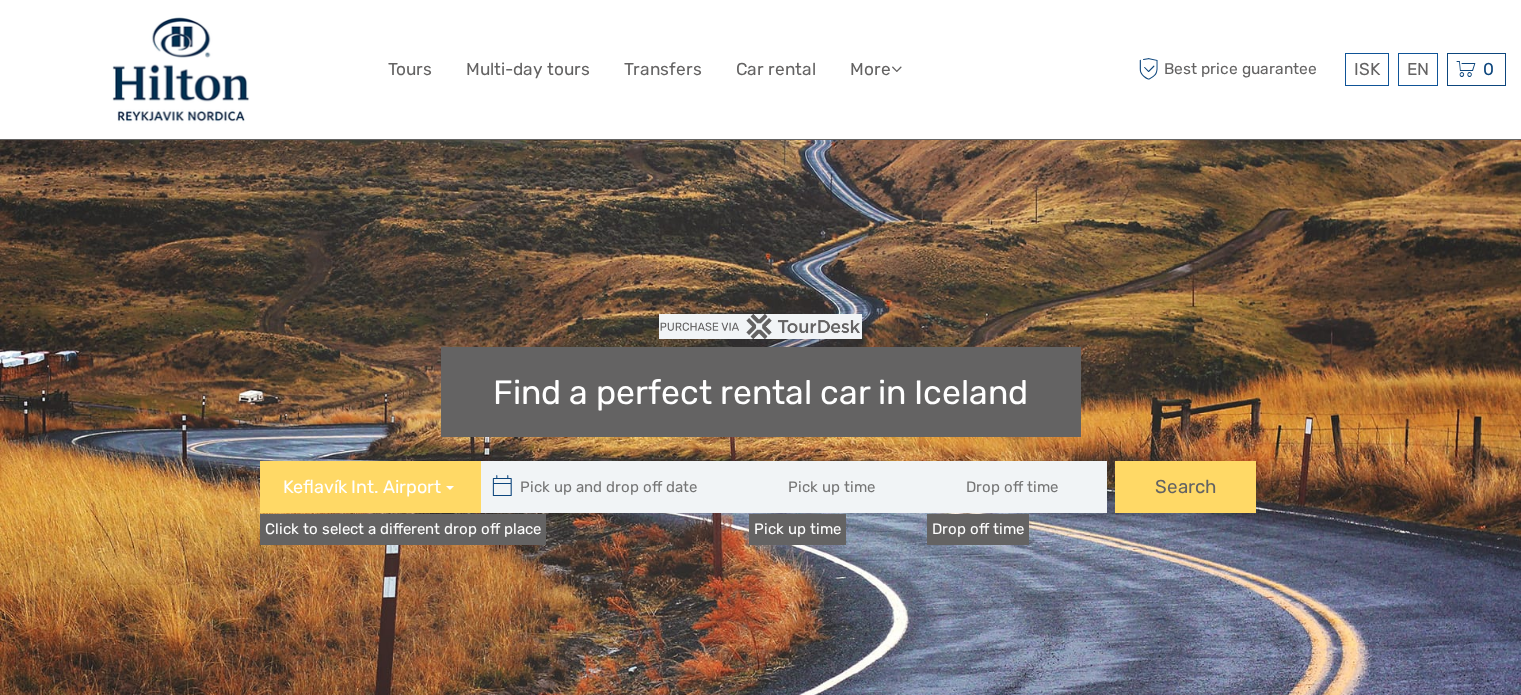 scroll, scrollTop: 0, scrollLeft: 0, axis: both 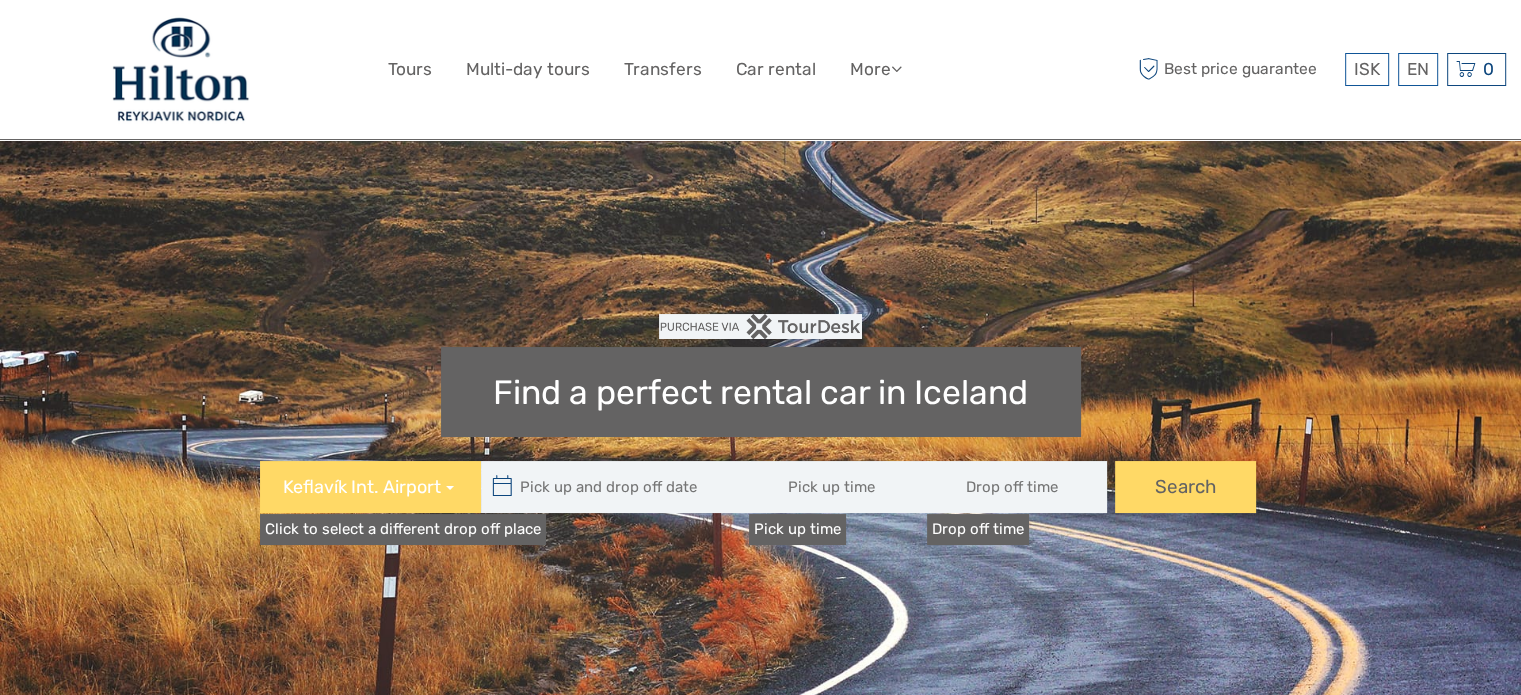 type 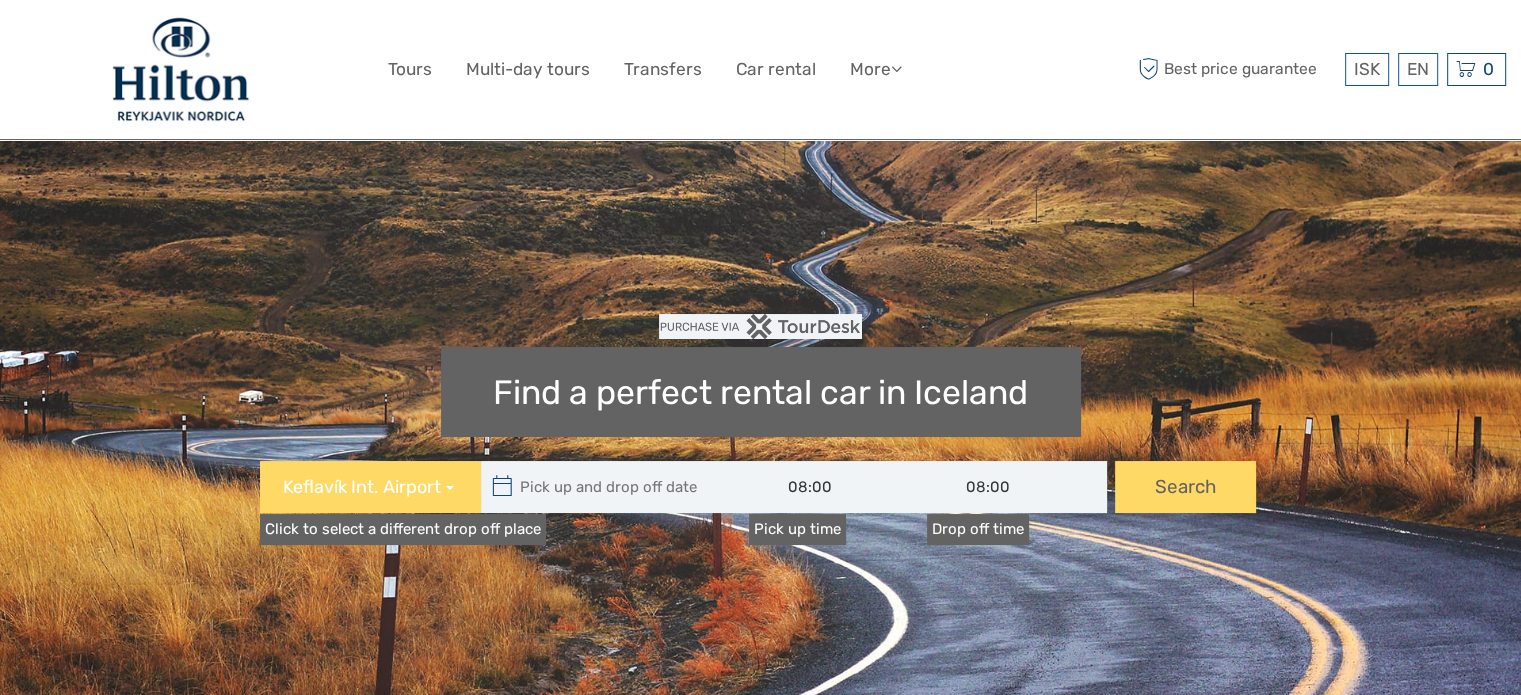 scroll, scrollTop: 0, scrollLeft: 0, axis: both 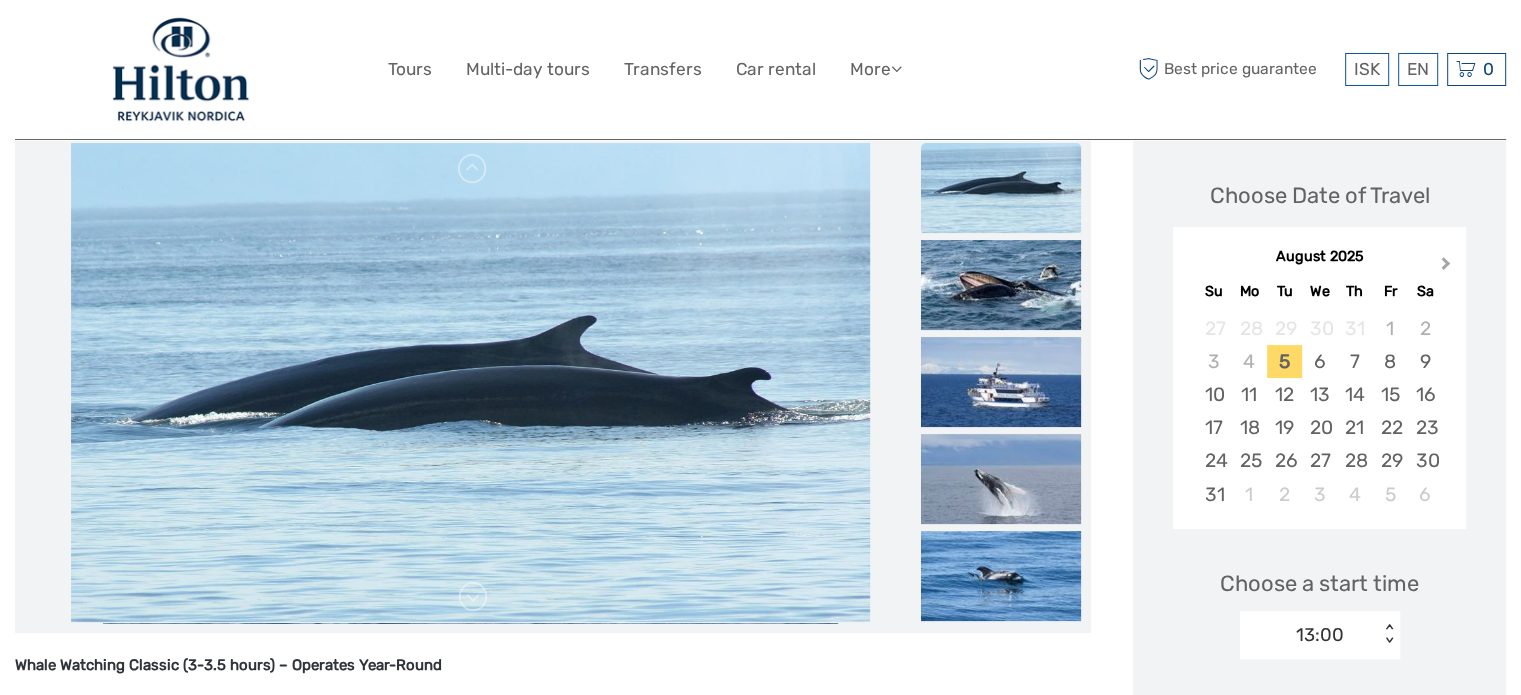 click on "Next Month" at bounding box center (1448, 268) 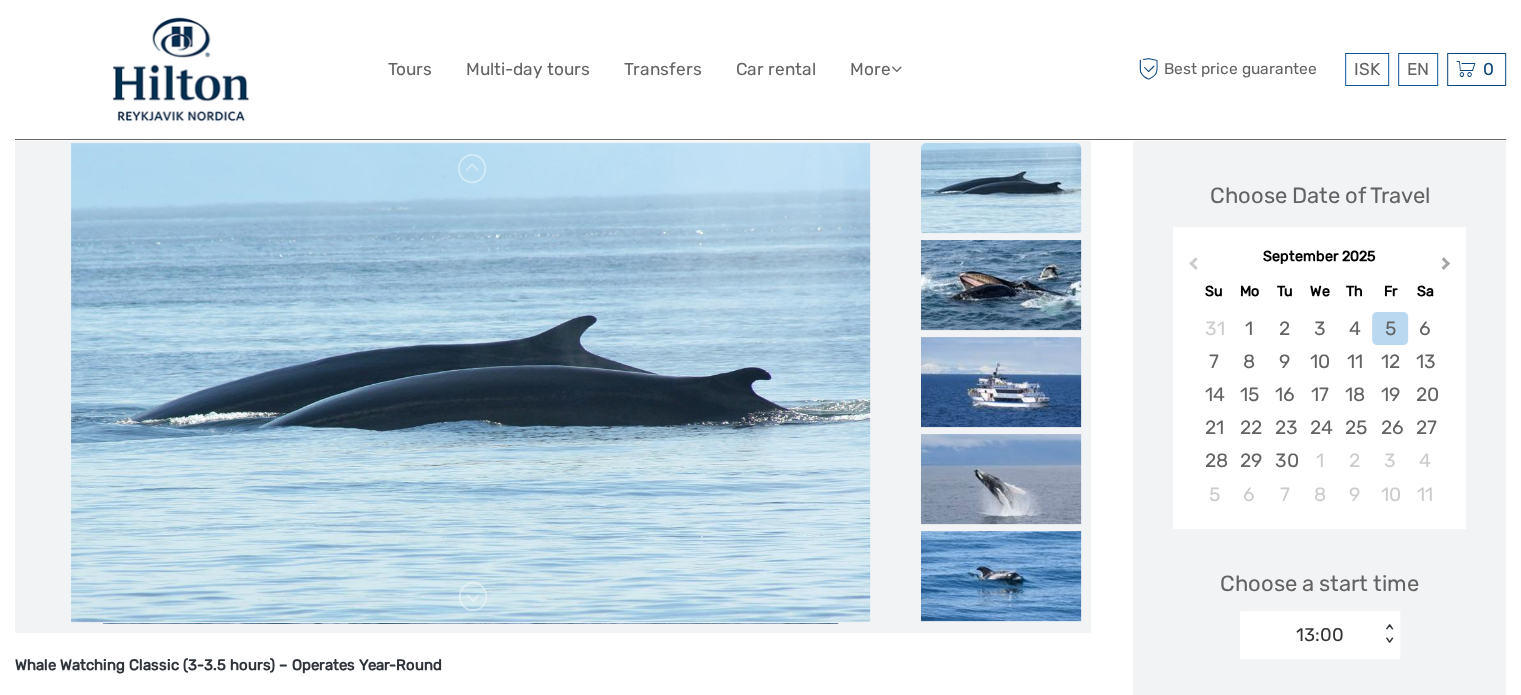 click on "Next Month" at bounding box center (1448, 268) 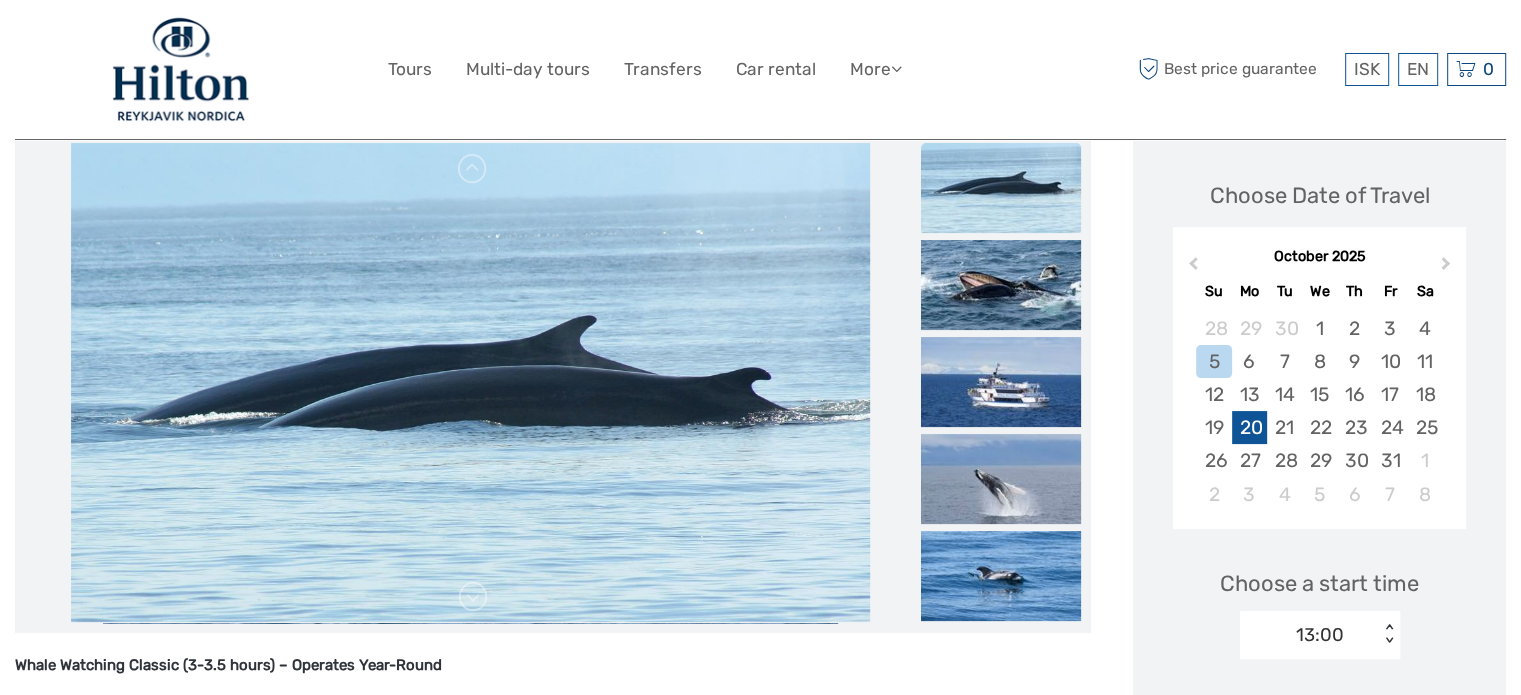 click on "20" at bounding box center (1249, 427) 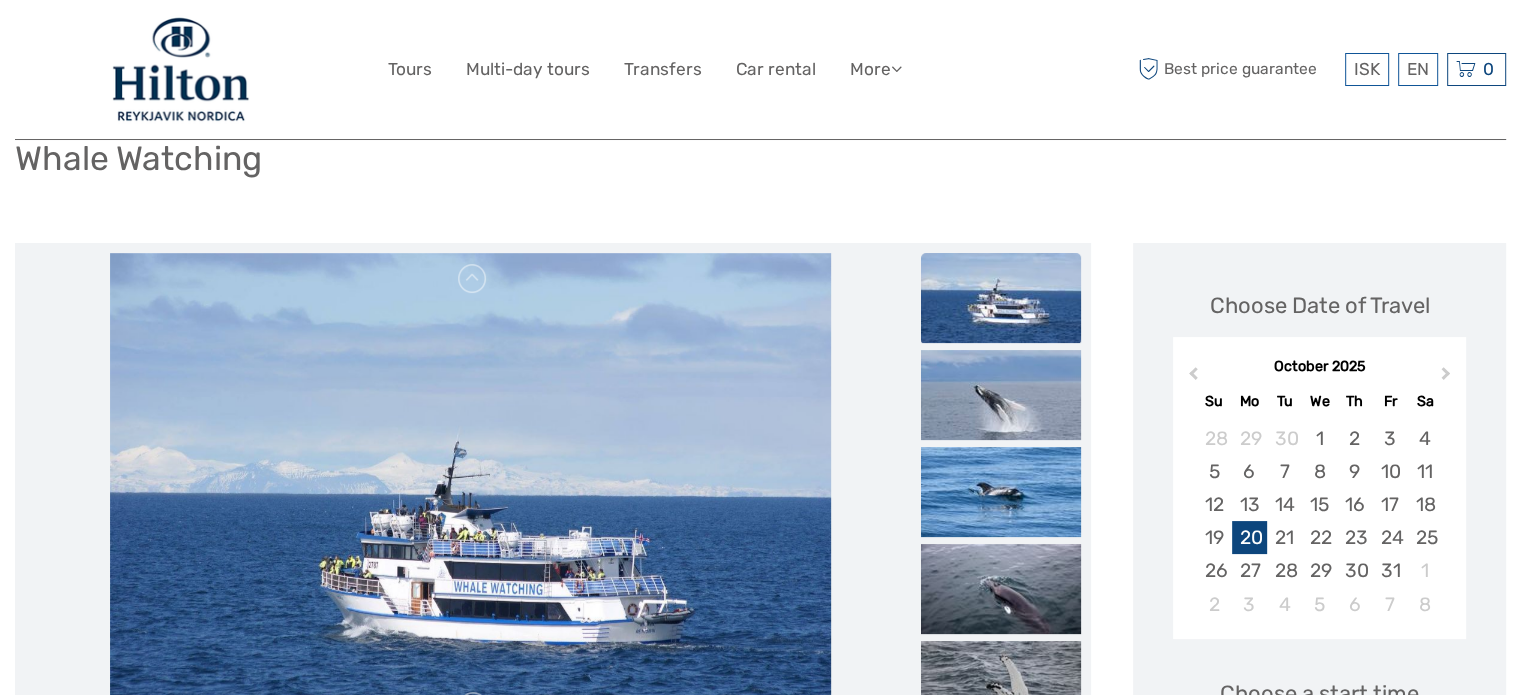 scroll, scrollTop: 160, scrollLeft: 0, axis: vertical 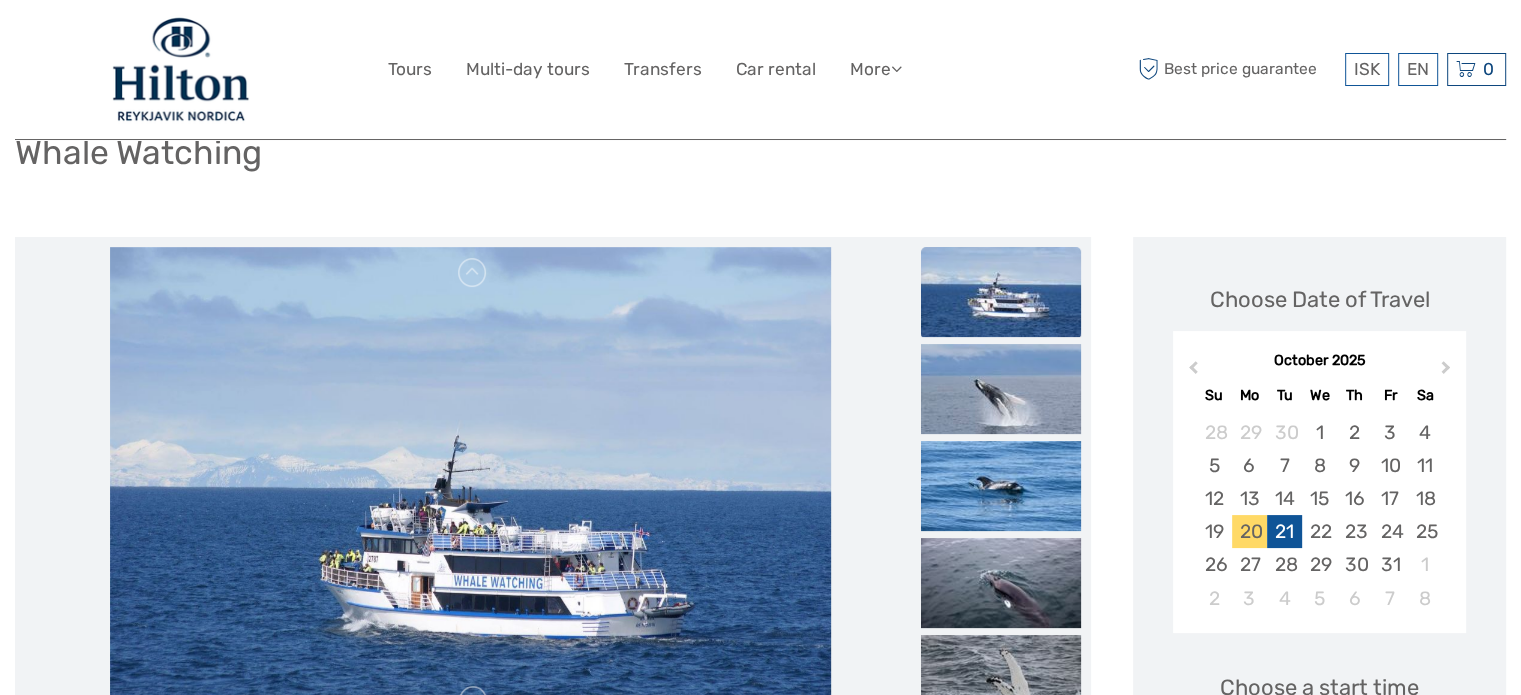 click on "21" at bounding box center (1284, 531) 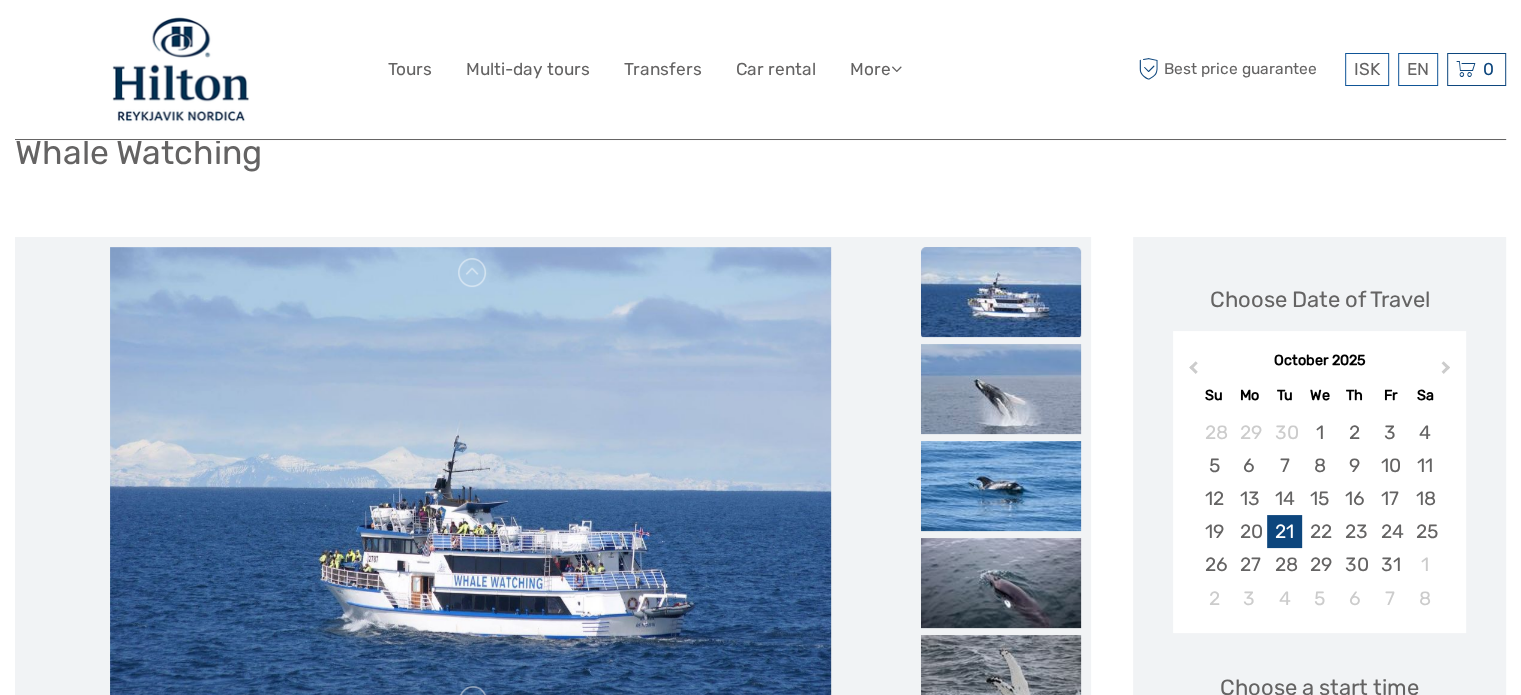 click on "21" at bounding box center [1284, 531] 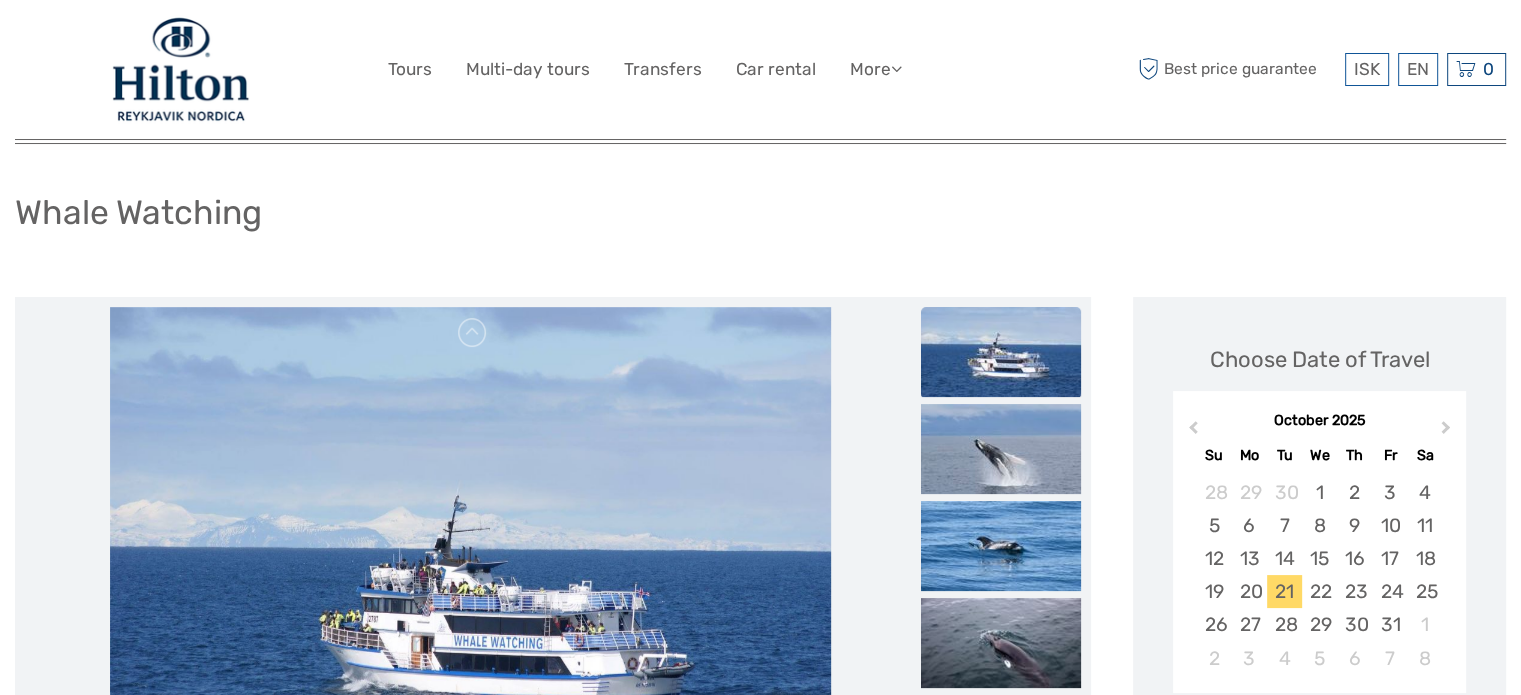 scroll, scrollTop: 184, scrollLeft: 0, axis: vertical 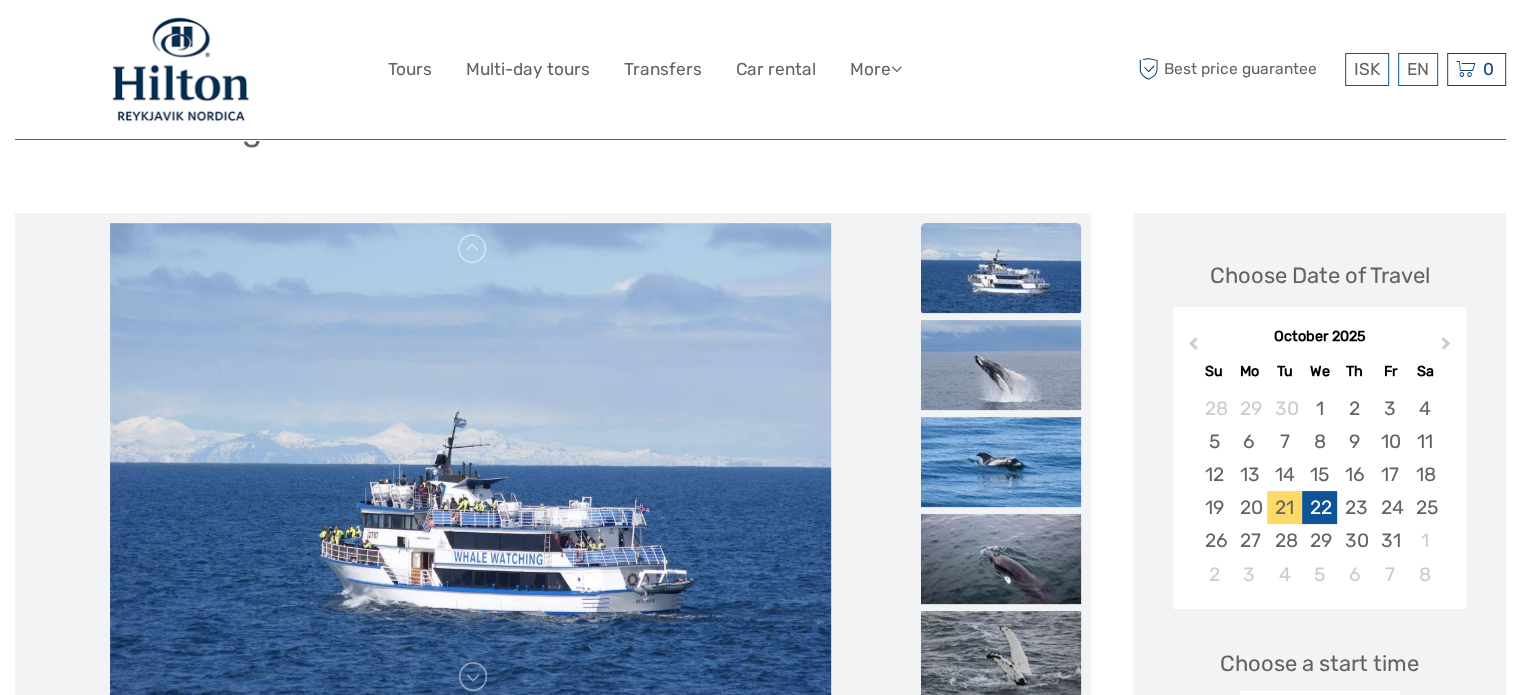 click on "22" at bounding box center [1319, 507] 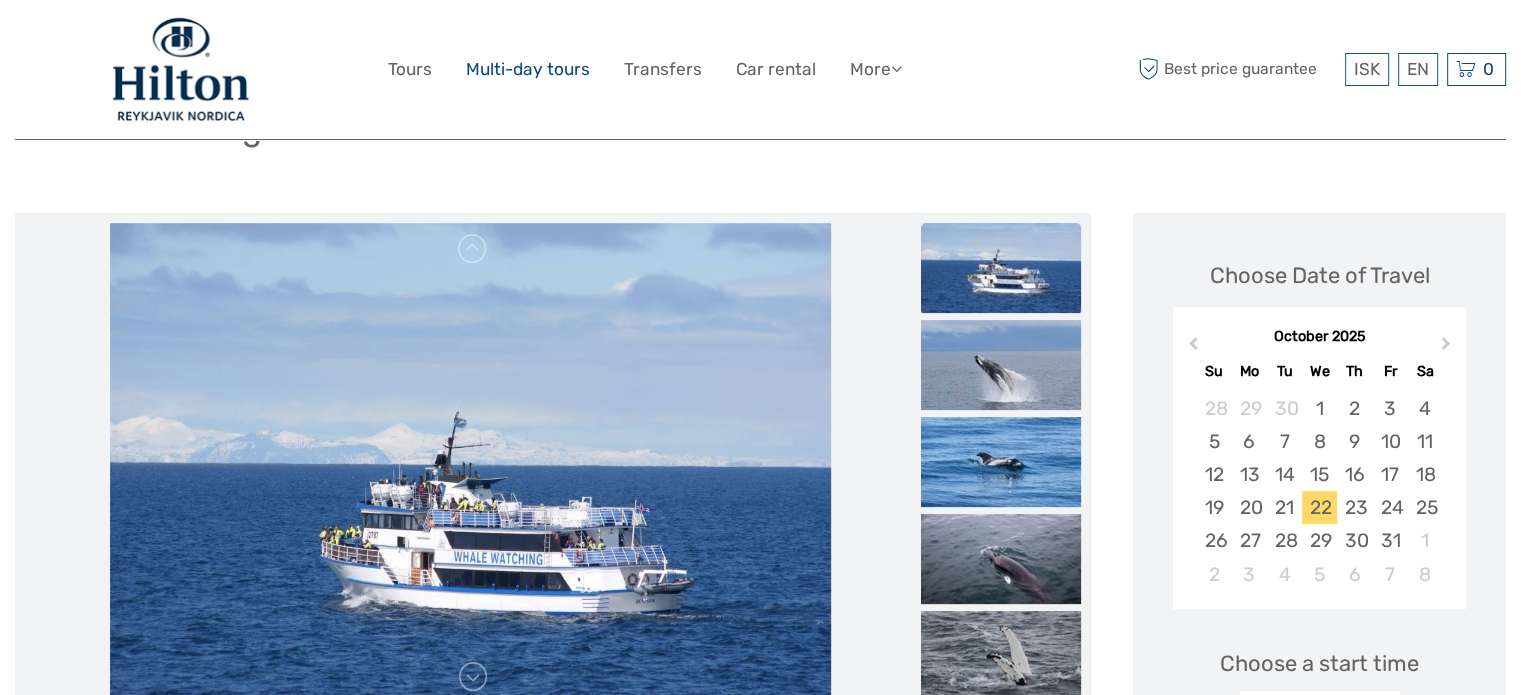 click on "Multi-day tours" at bounding box center [528, 69] 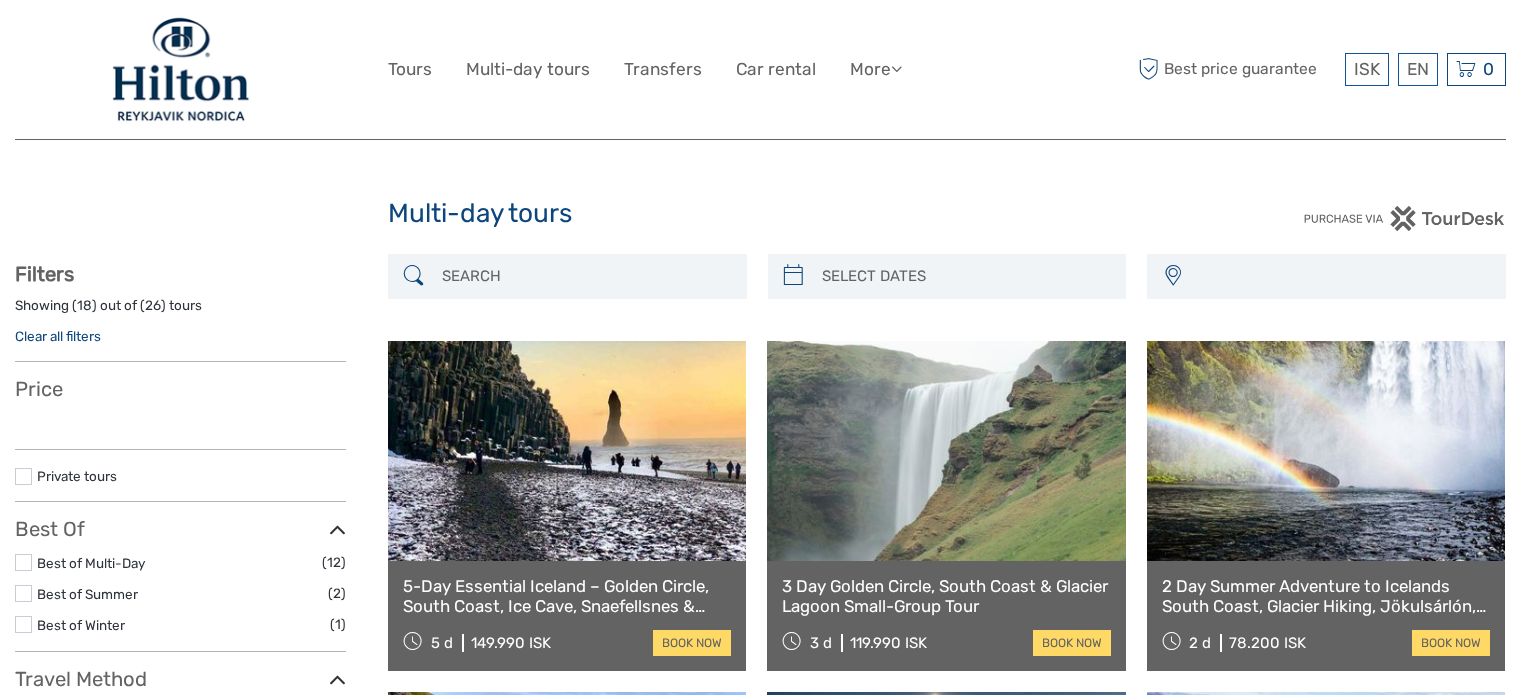 select 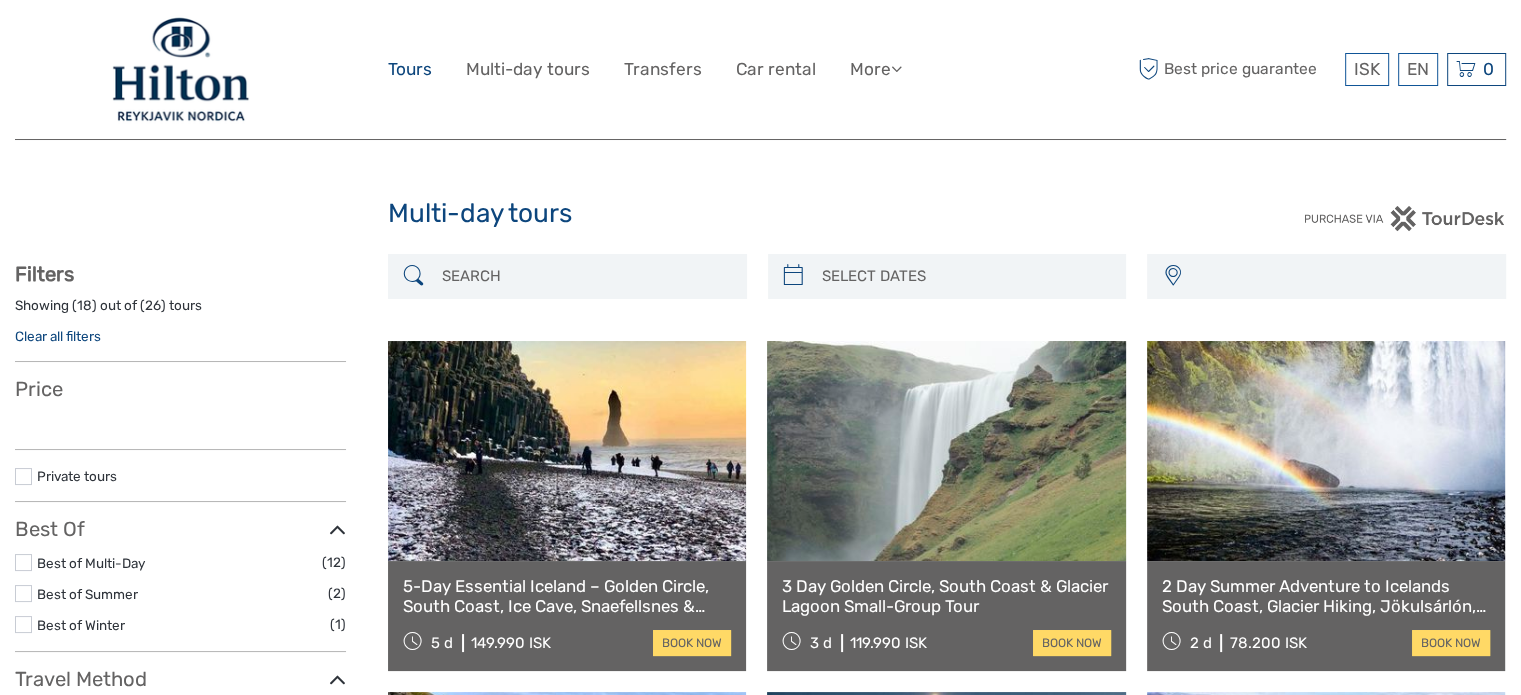 select 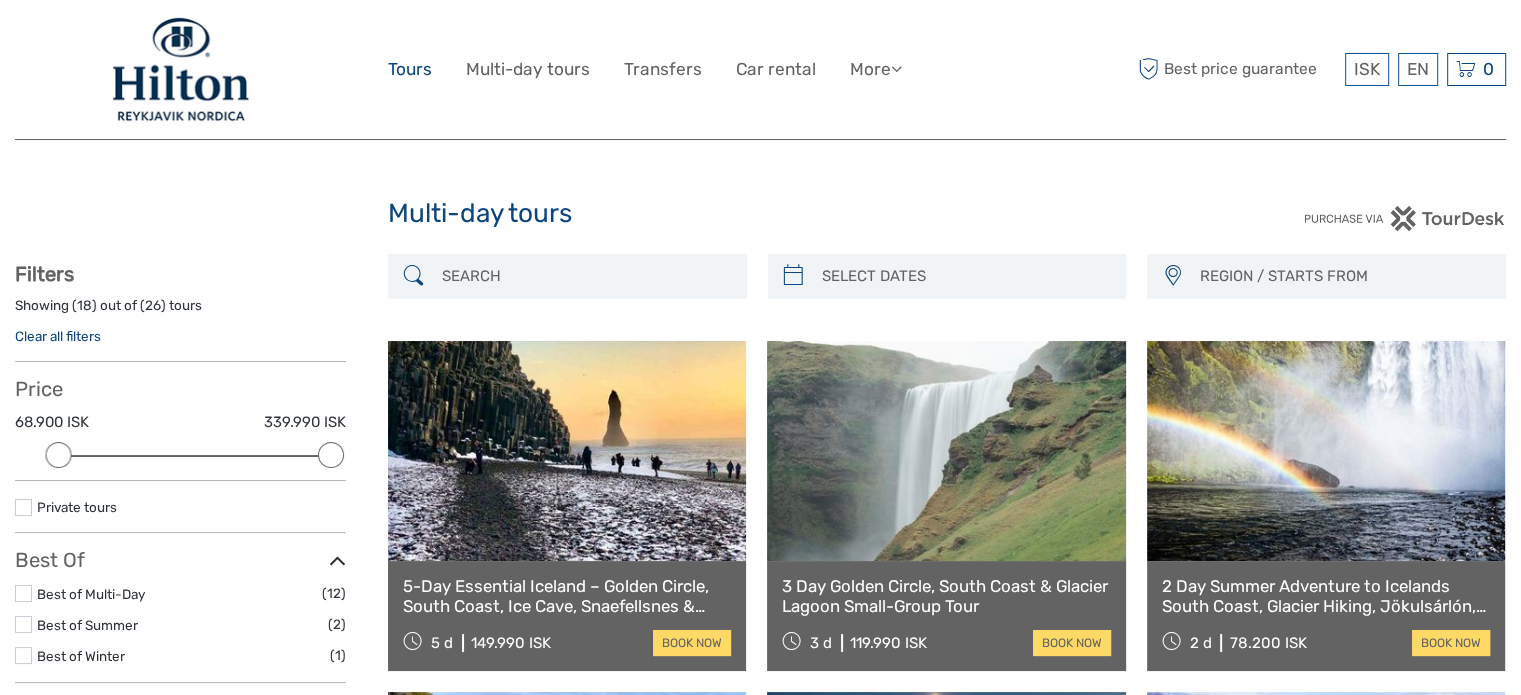 click on "Tours" at bounding box center [410, 69] 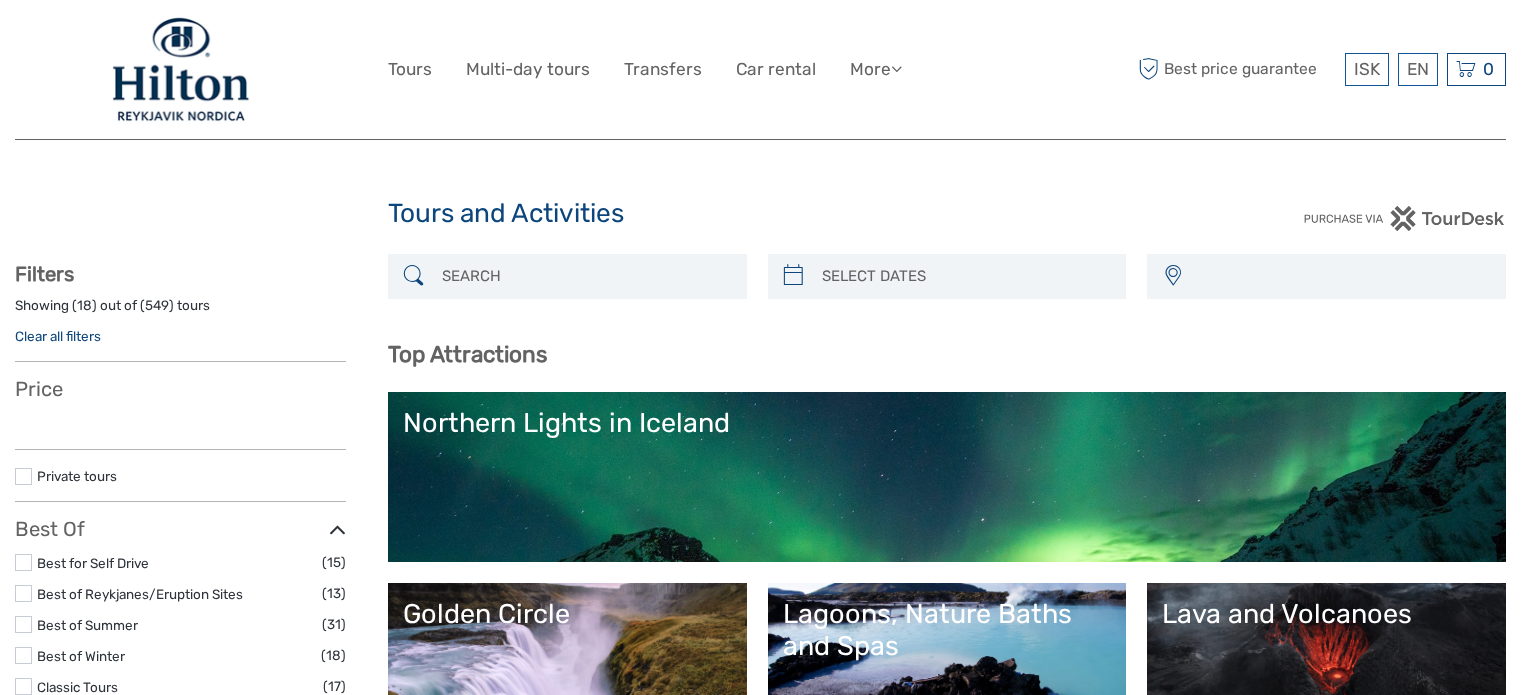 scroll, scrollTop: 0, scrollLeft: 0, axis: both 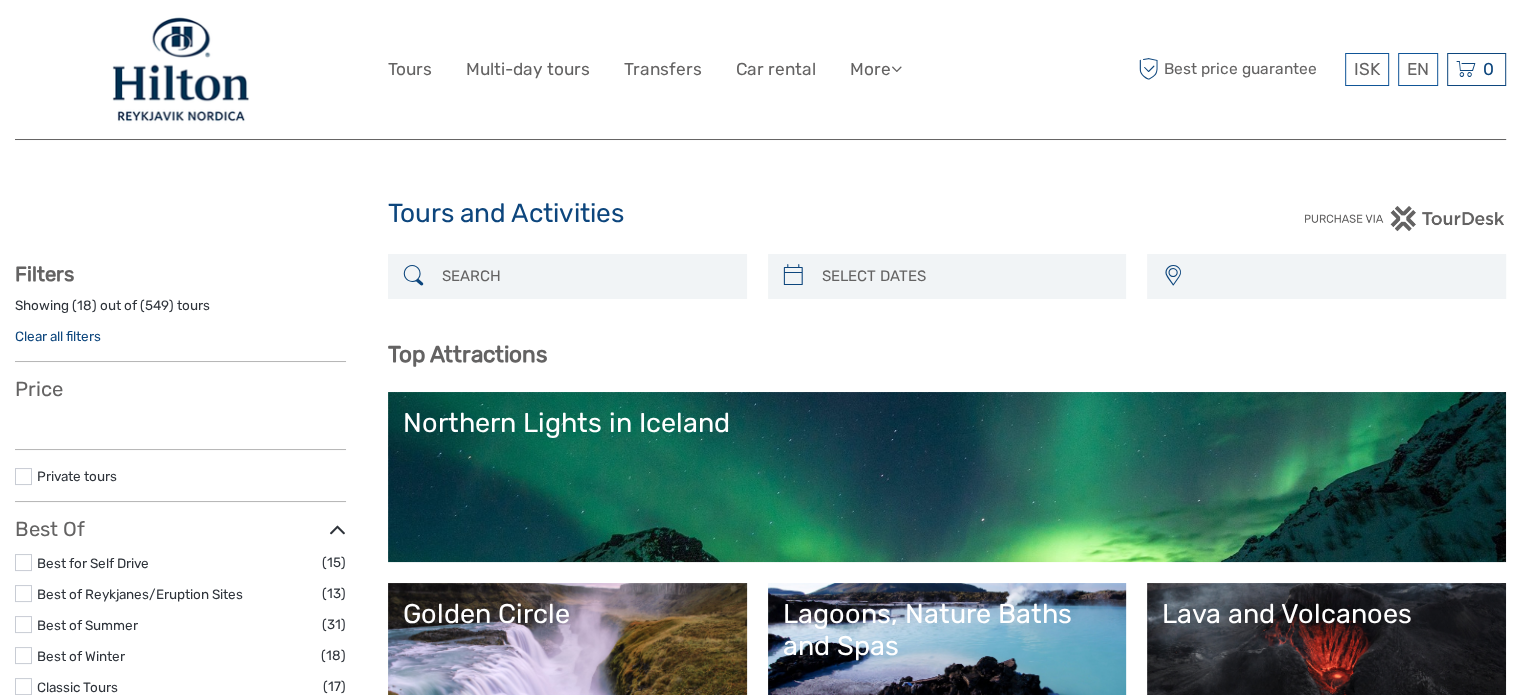 click on "Tours" at bounding box center (410, 69) 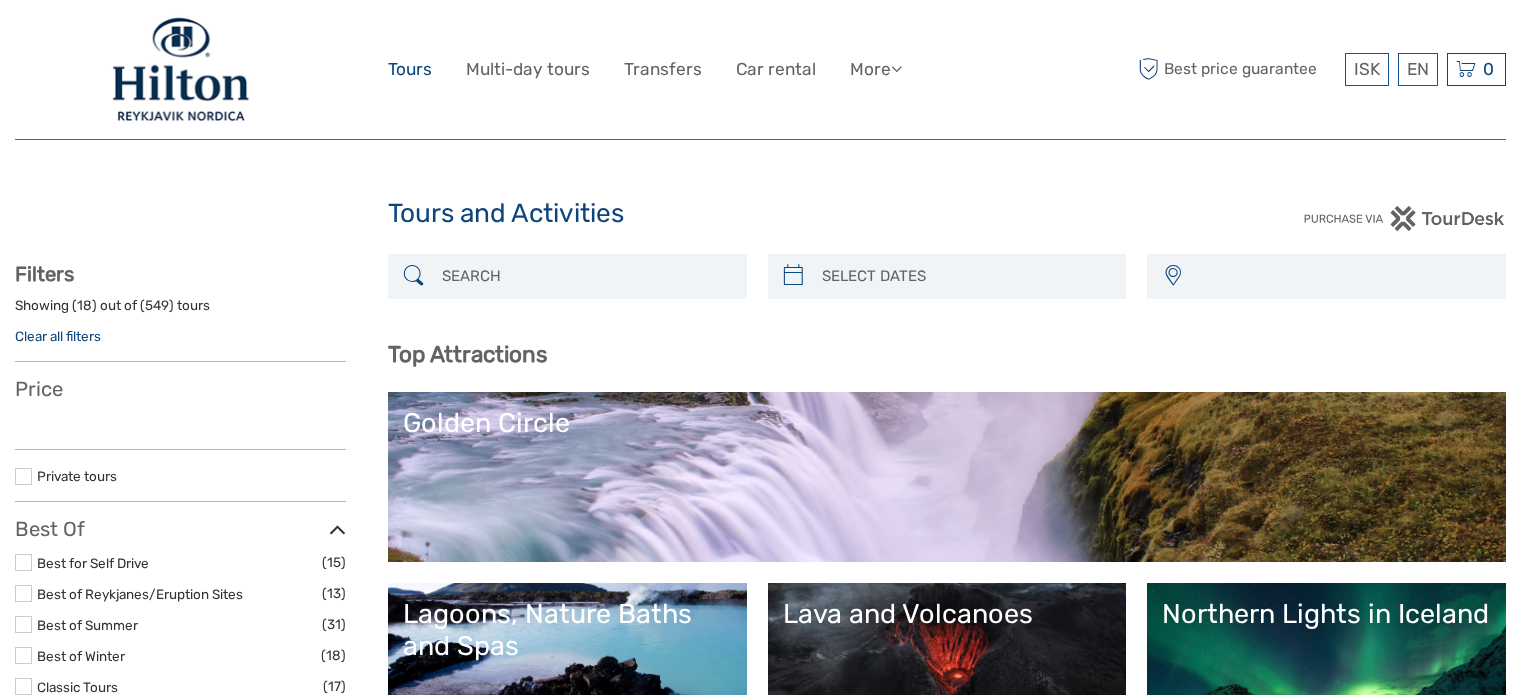 click on "Tours" at bounding box center (410, 69) 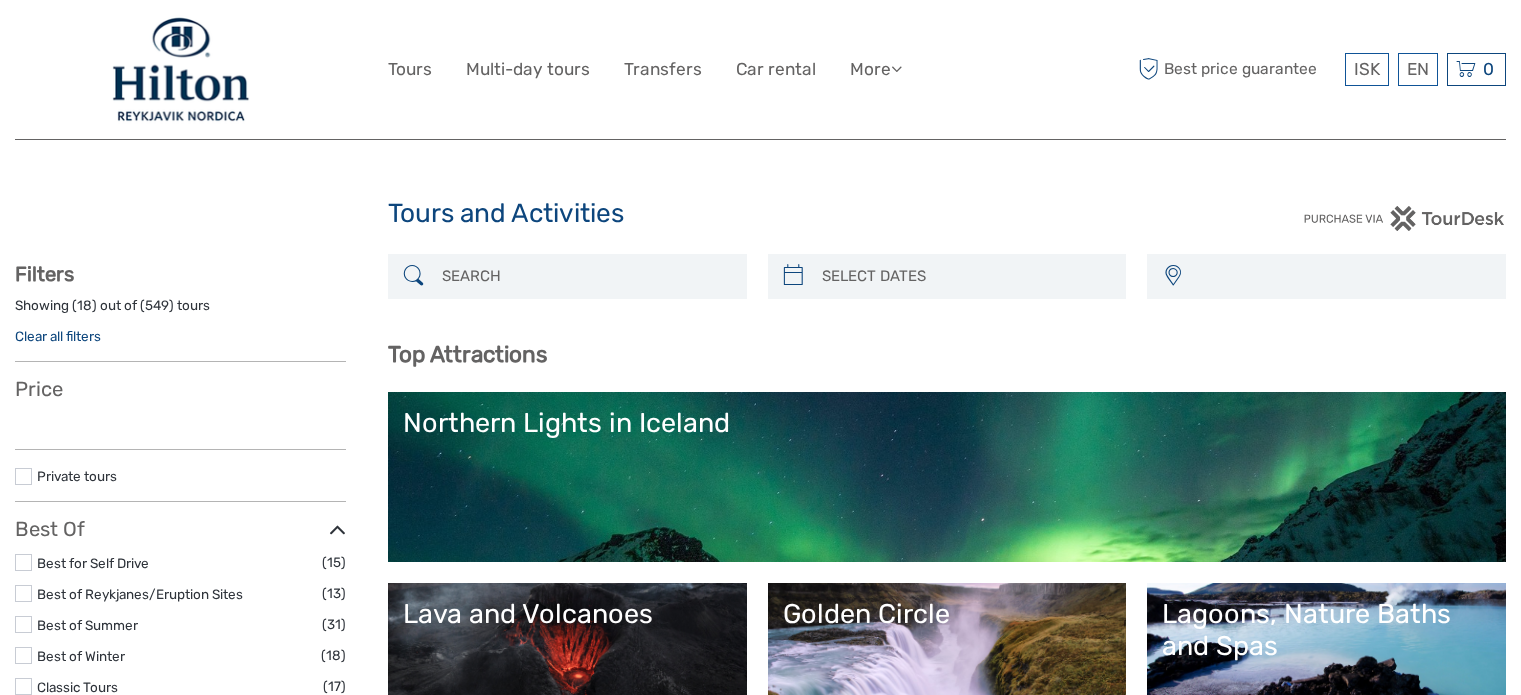 select 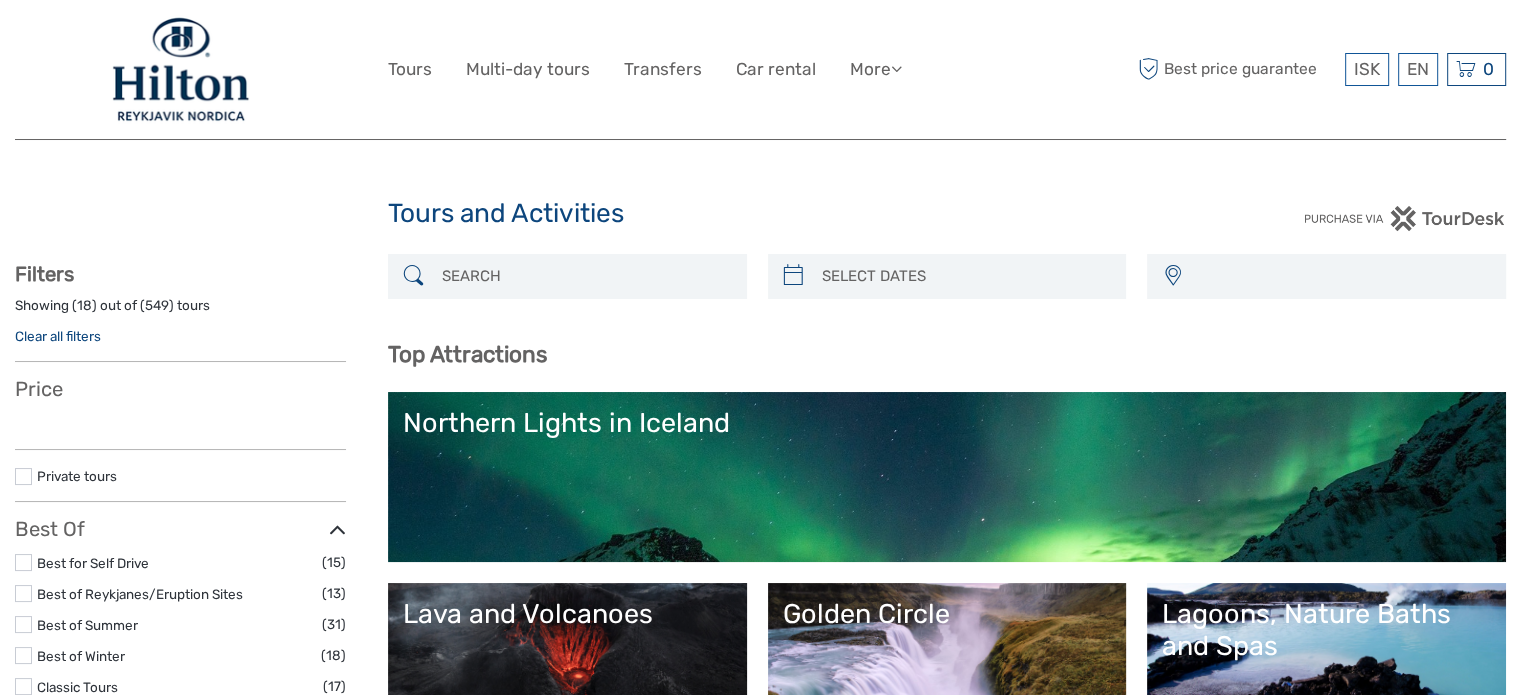 select 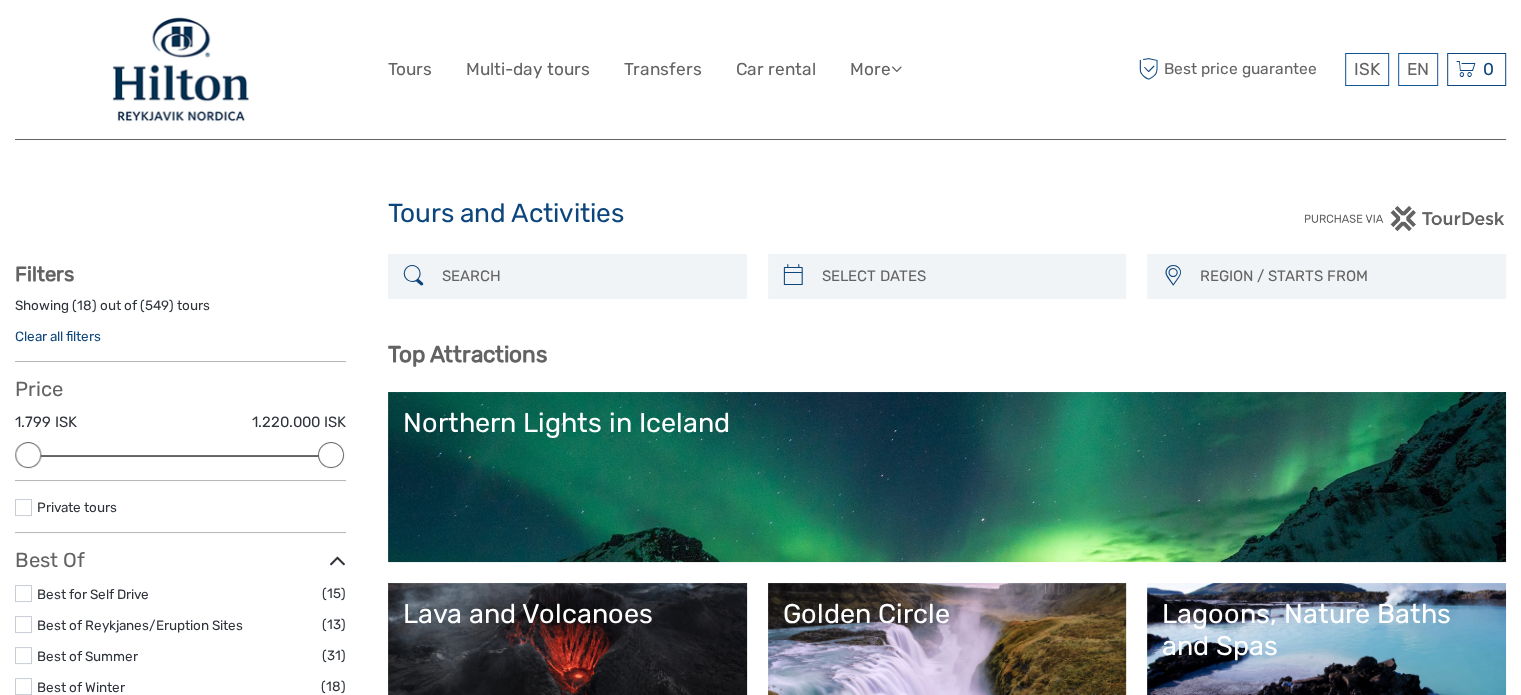 scroll, scrollTop: 0, scrollLeft: 0, axis: both 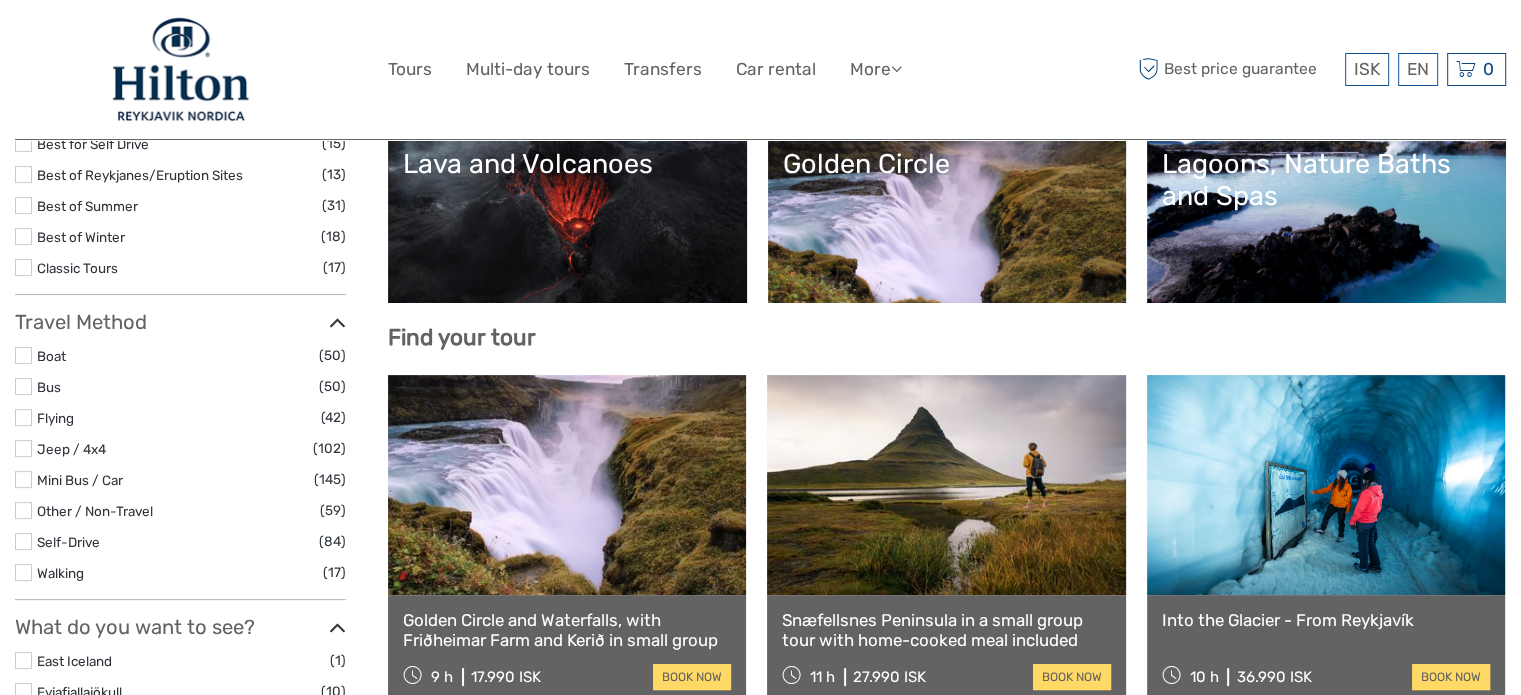 click at bounding box center [23, 267] 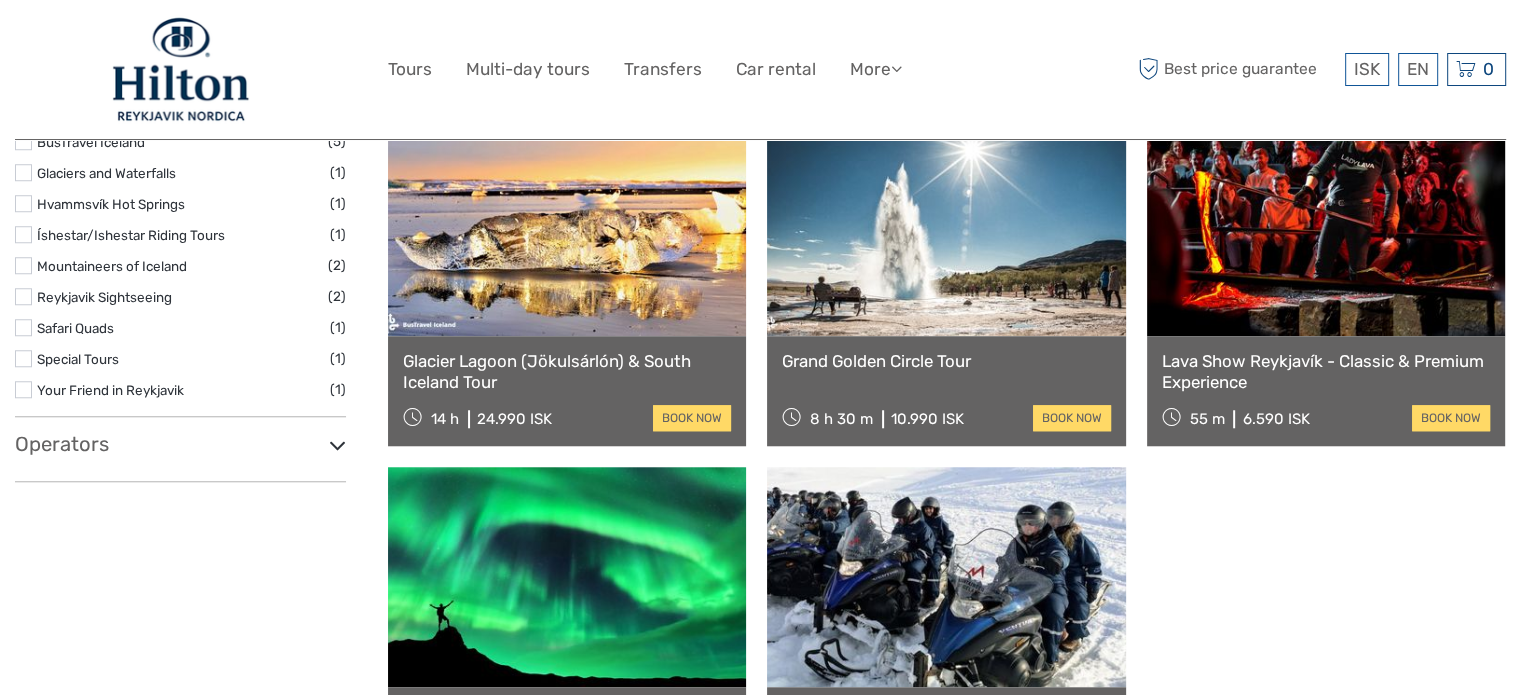 scroll, scrollTop: 1669, scrollLeft: 0, axis: vertical 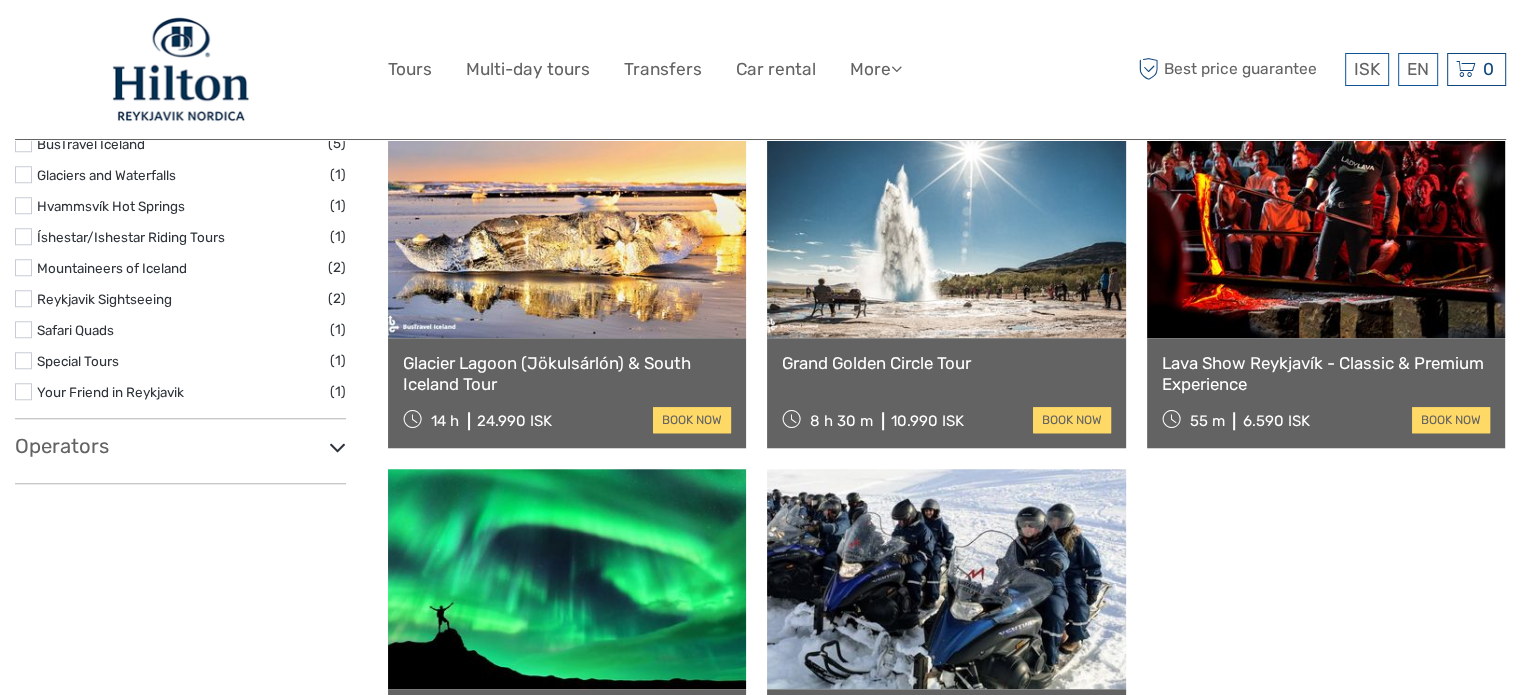 click at bounding box center (567, 228) 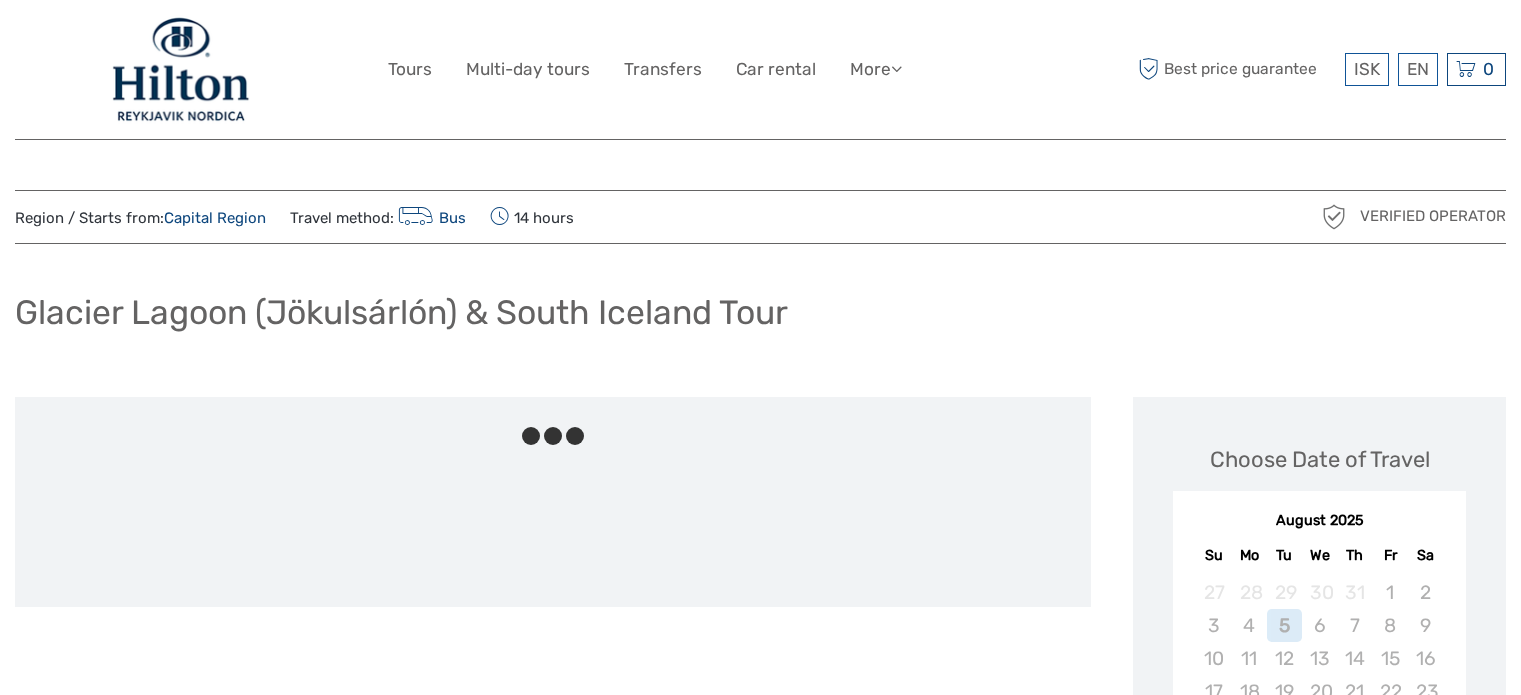 scroll, scrollTop: 0, scrollLeft: 0, axis: both 